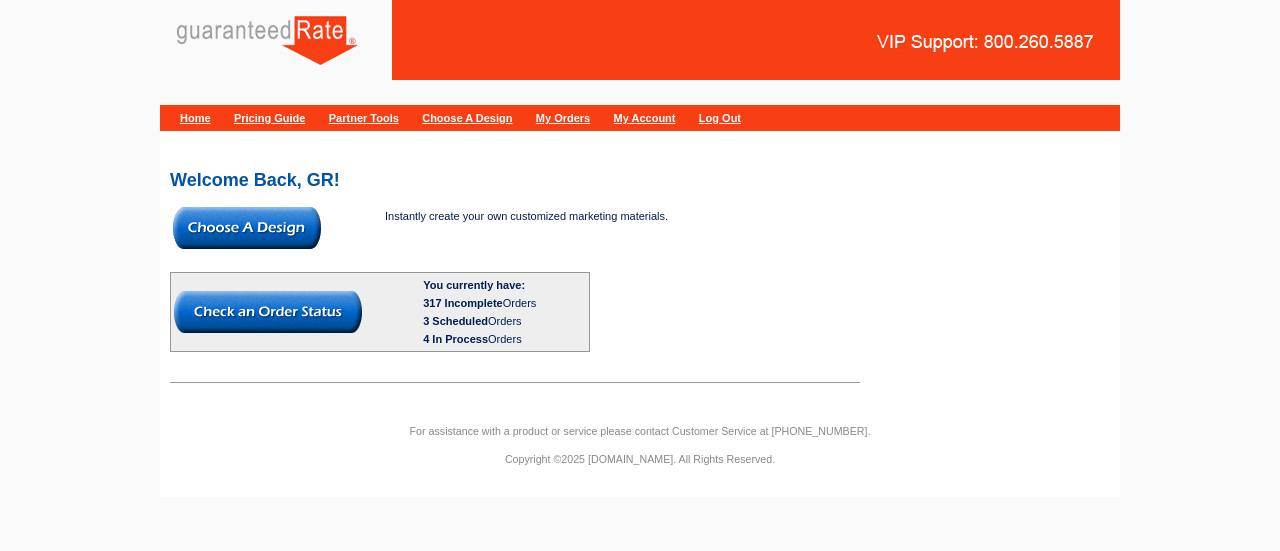 scroll, scrollTop: 0, scrollLeft: 0, axis: both 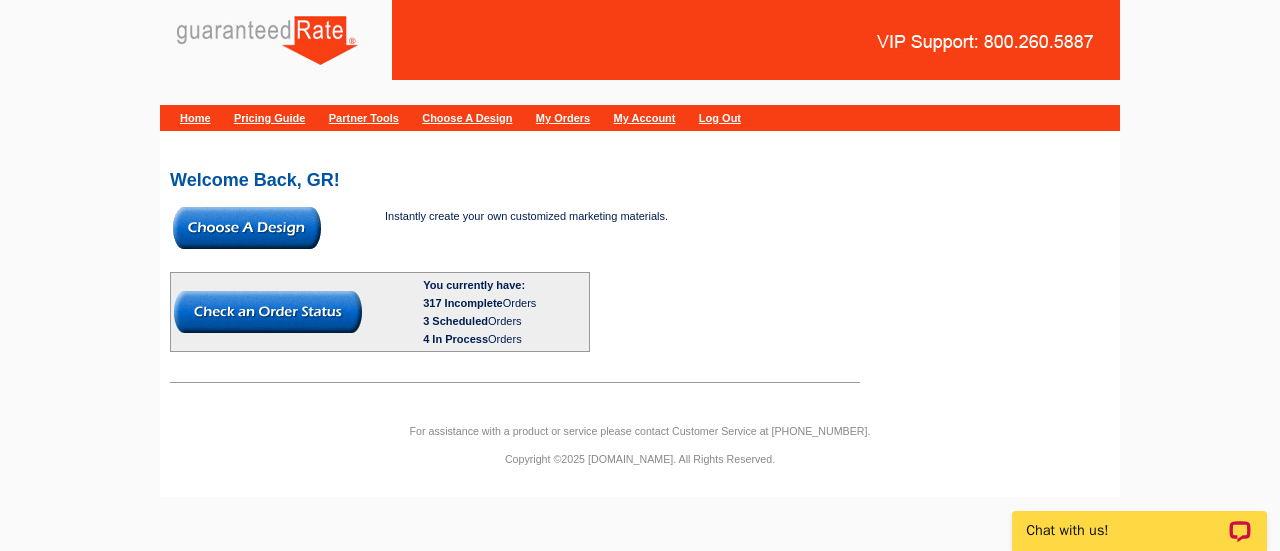 click at bounding box center [247, 228] 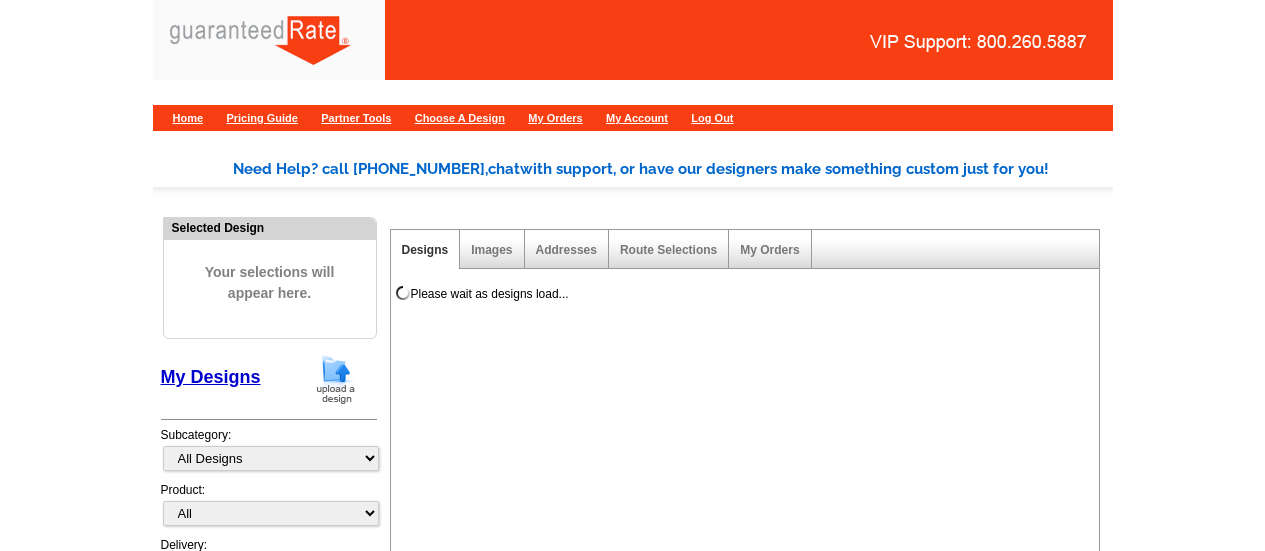 scroll, scrollTop: 0, scrollLeft: 0, axis: both 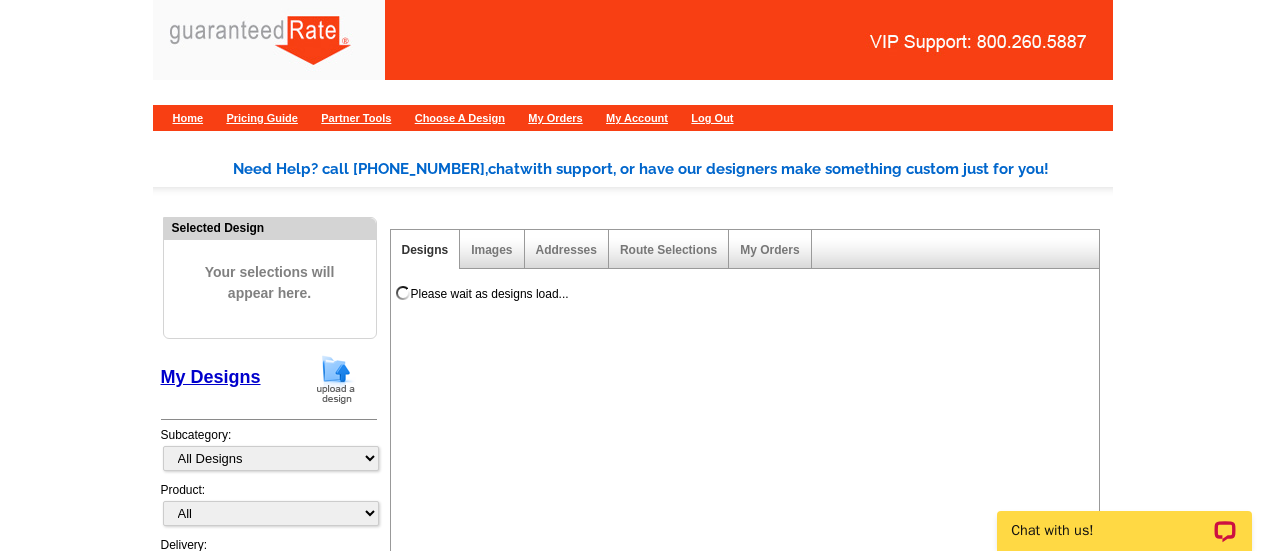 click at bounding box center [336, 379] 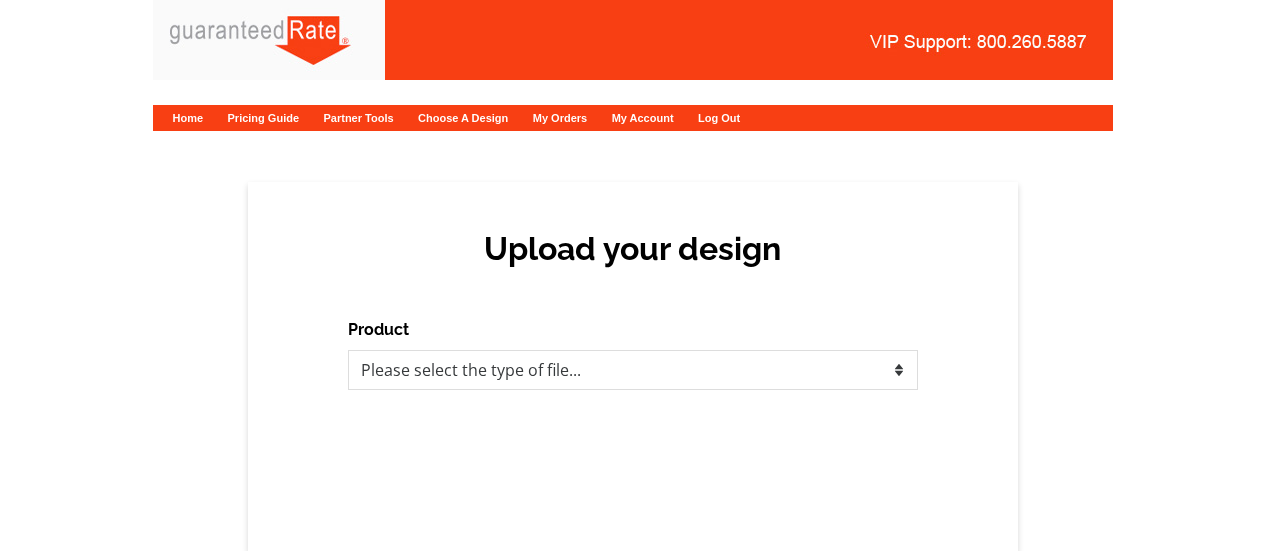 scroll, scrollTop: 0, scrollLeft: 0, axis: both 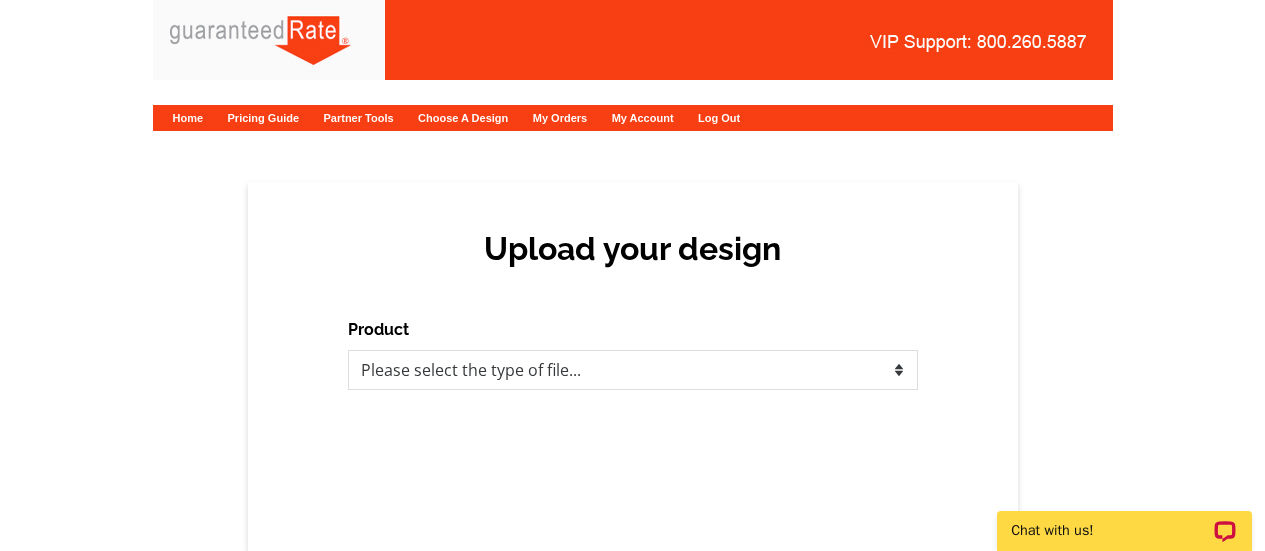 click on "Product
Please select the type of file...
Postcards
Calendars
Business Cards
Letters and flyers" at bounding box center [633, 354] 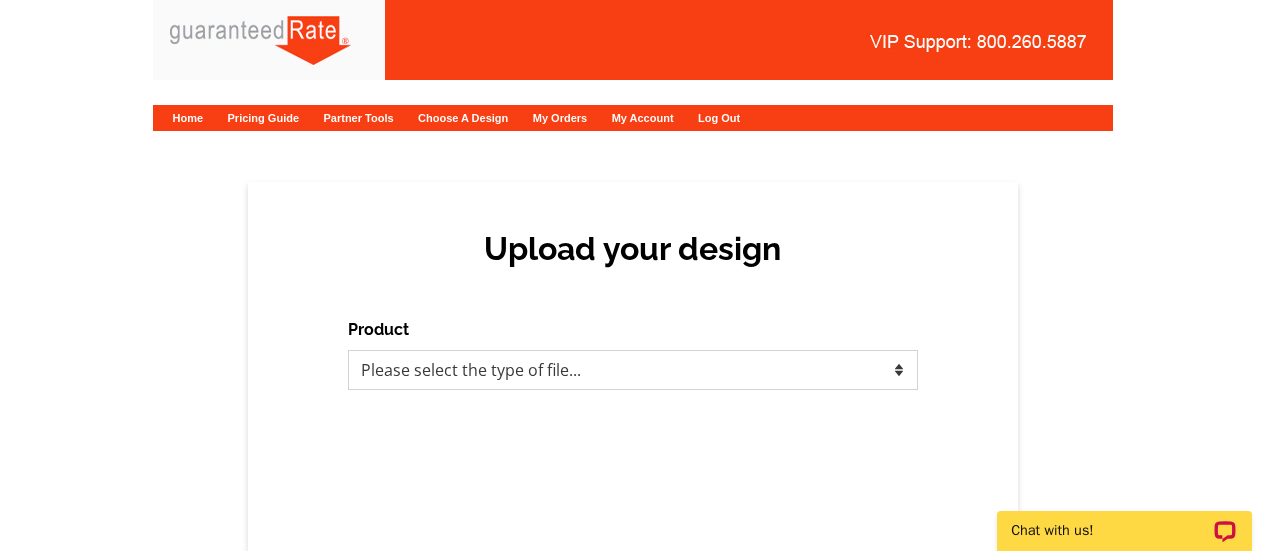 click on "Please select the type of file...
Postcards
Calendars
Business Cards
Letters and flyers
Greeting Cards" at bounding box center [633, 370] 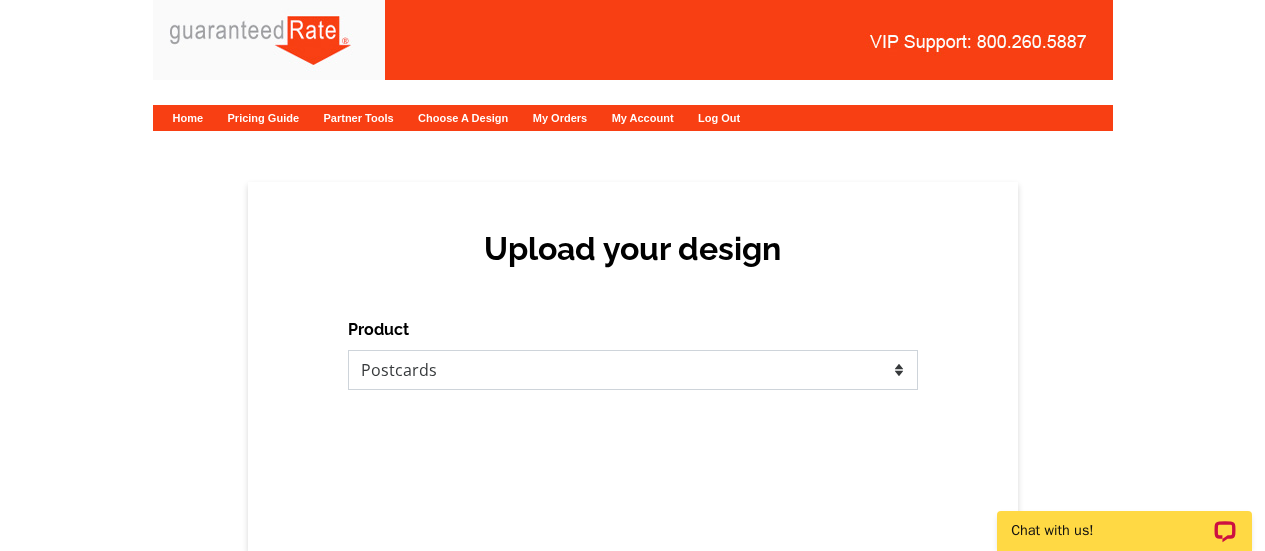 click on "Please select the type of file...
Postcards
Calendars
Business Cards
Letters and flyers
Greeting Cards" at bounding box center [633, 370] 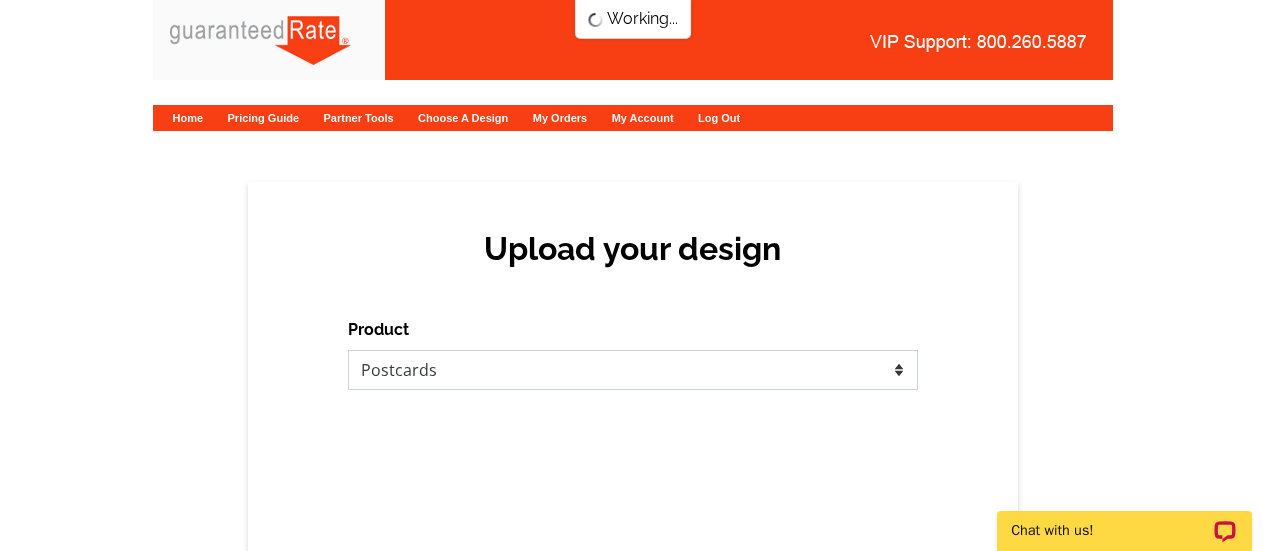 scroll, scrollTop: 0, scrollLeft: 0, axis: both 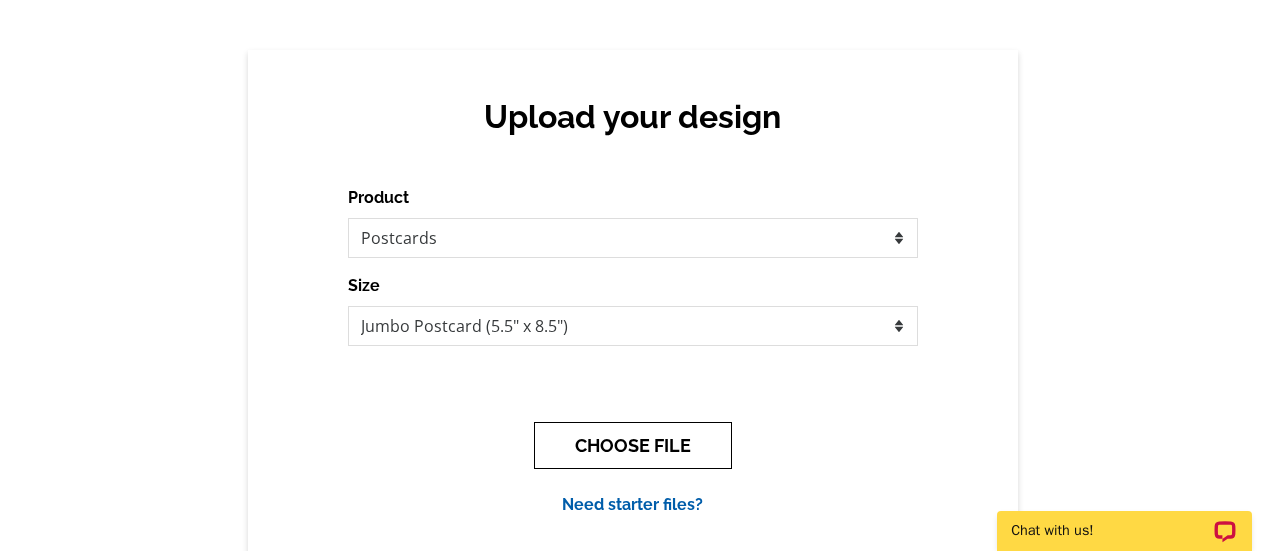 click on "CHOOSE FILE" at bounding box center [633, 445] 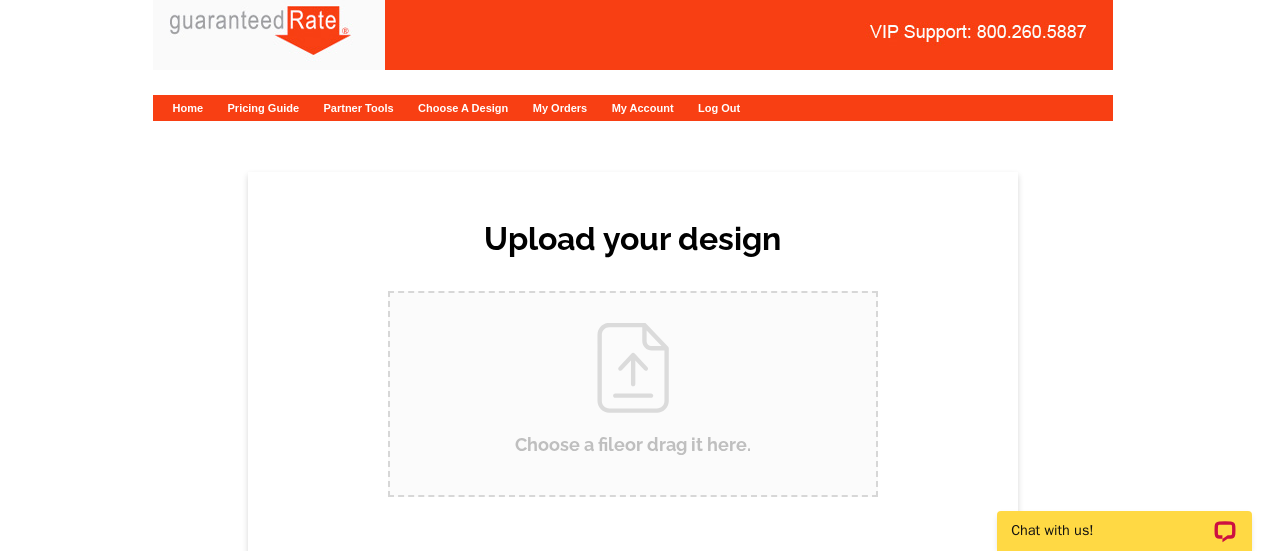 scroll, scrollTop: 0, scrollLeft: 0, axis: both 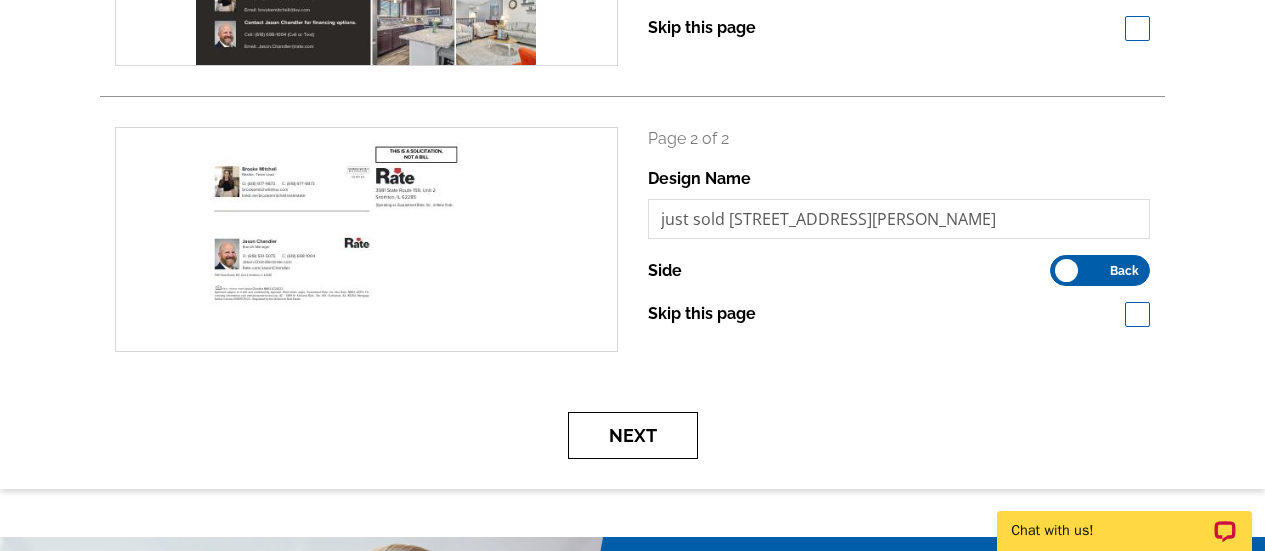 click on "Next" at bounding box center [633, 435] 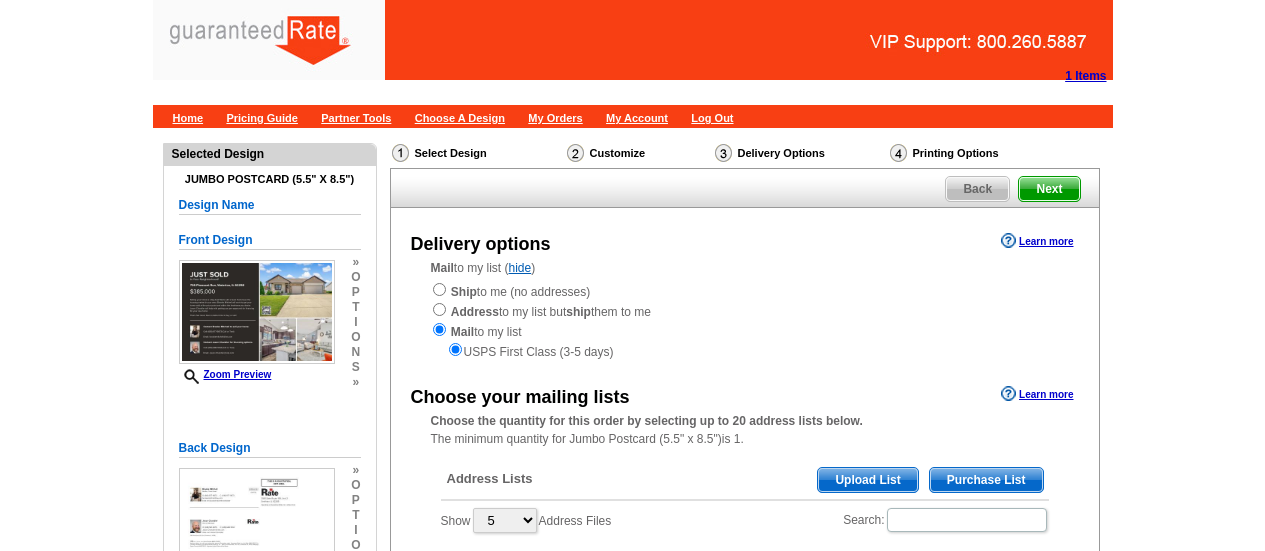 scroll, scrollTop: 0, scrollLeft: 0, axis: both 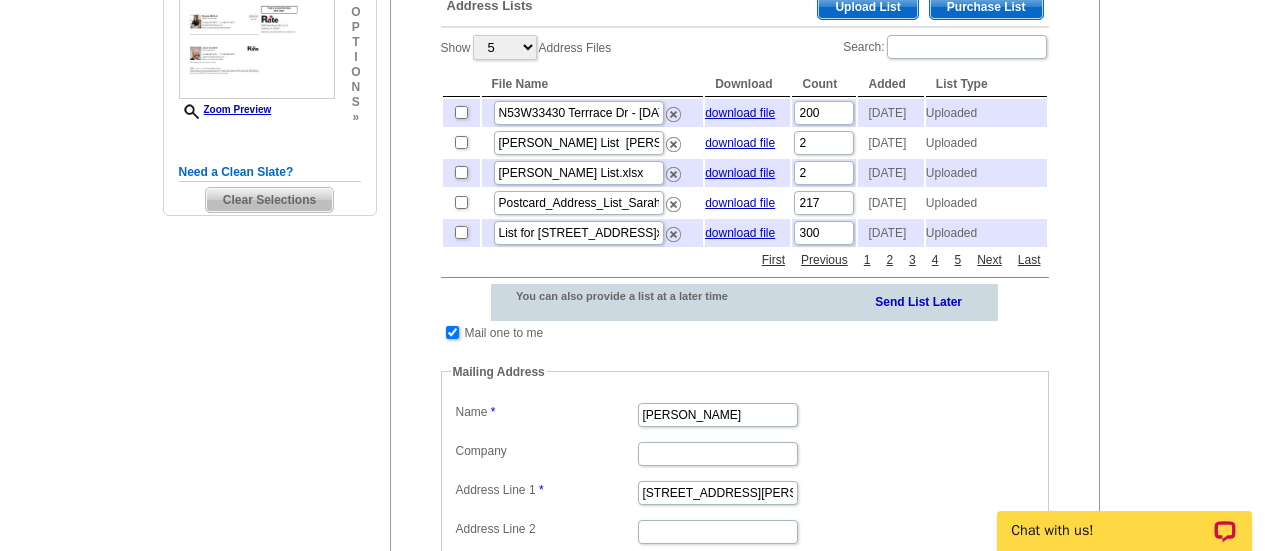 click at bounding box center [452, 332] 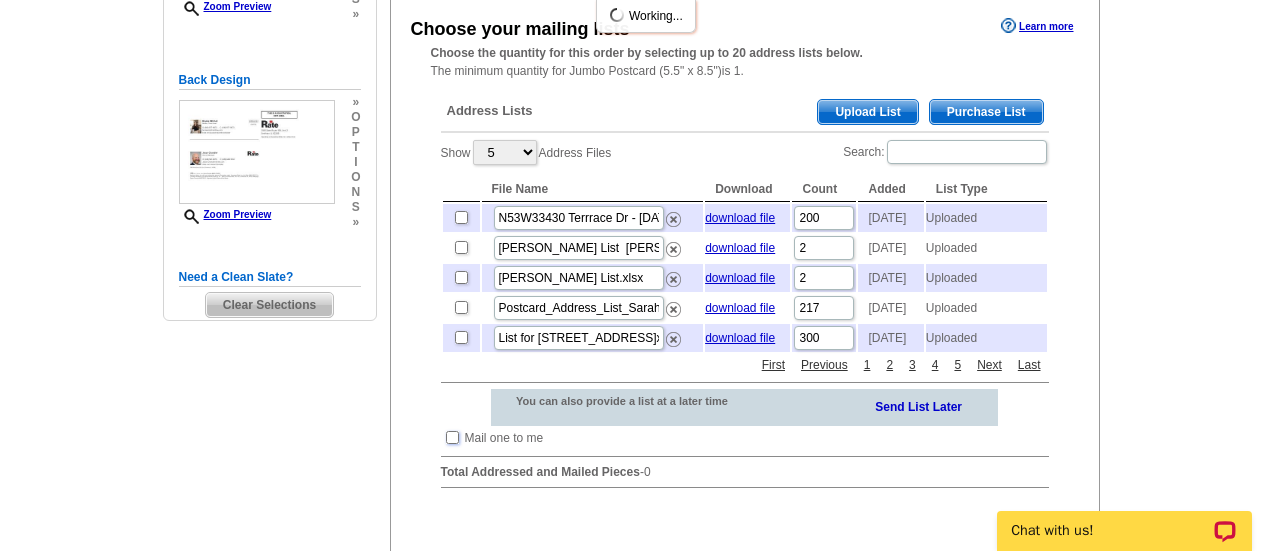 scroll, scrollTop: 369, scrollLeft: 0, axis: vertical 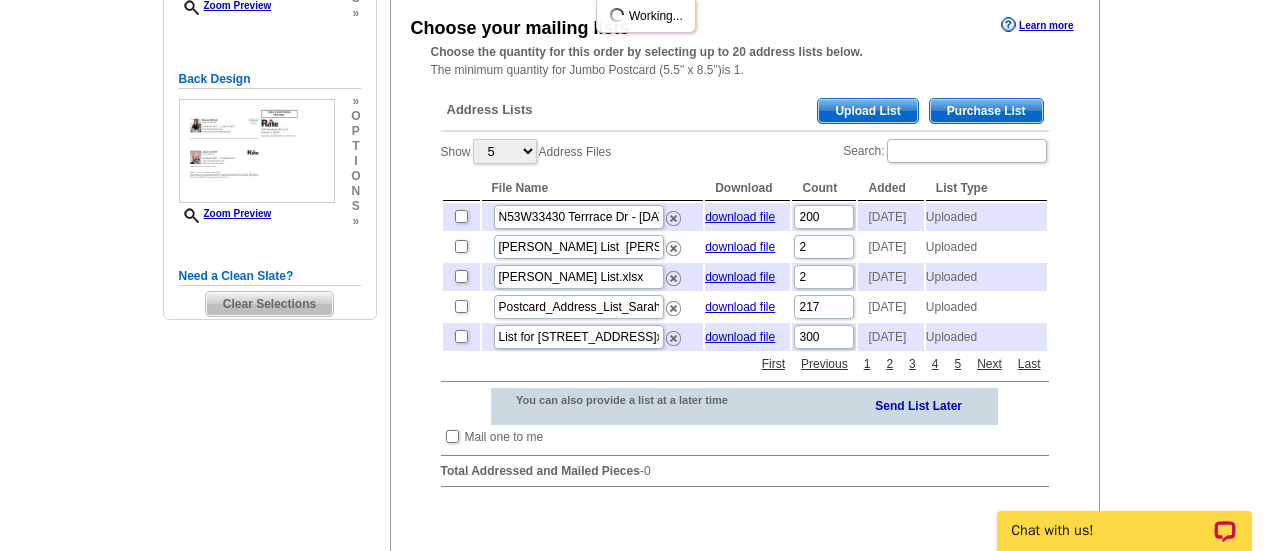 click on "Purchase List" at bounding box center [986, 111] 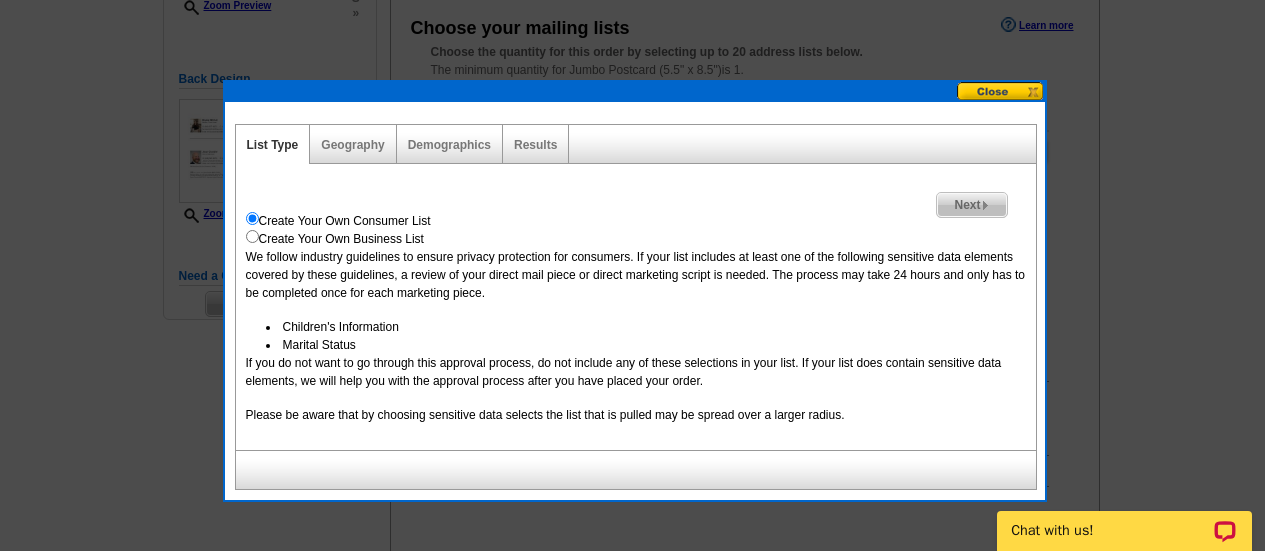 click on "Geography" at bounding box center (353, 144) 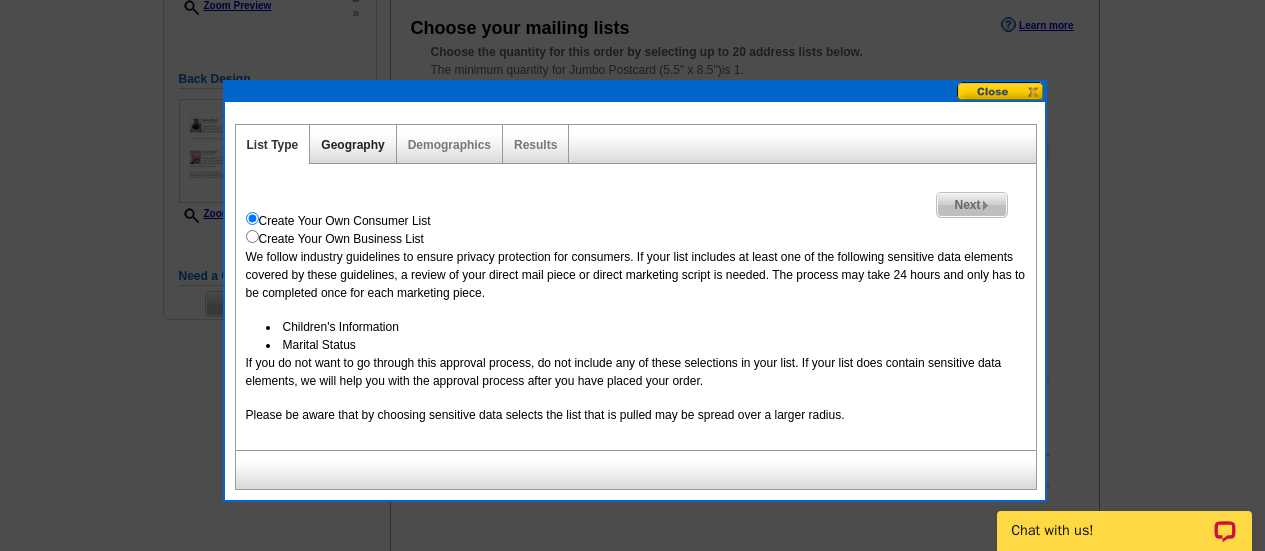 click on "Geography" at bounding box center [352, 145] 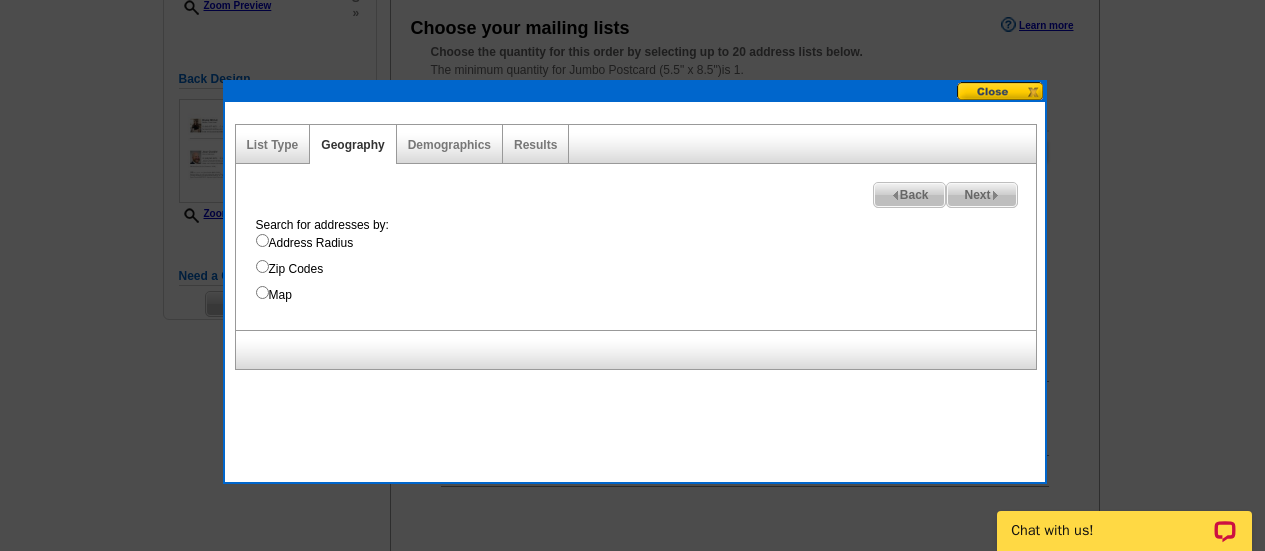 click on "Address Radius" at bounding box center (262, 240) 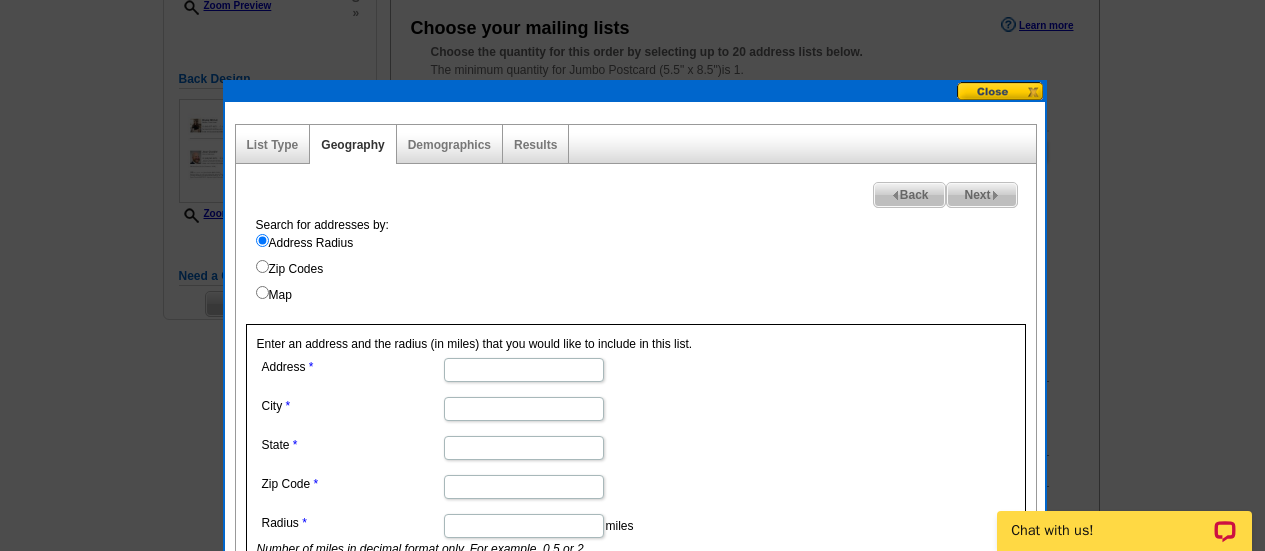click on "Address" at bounding box center [524, 370] 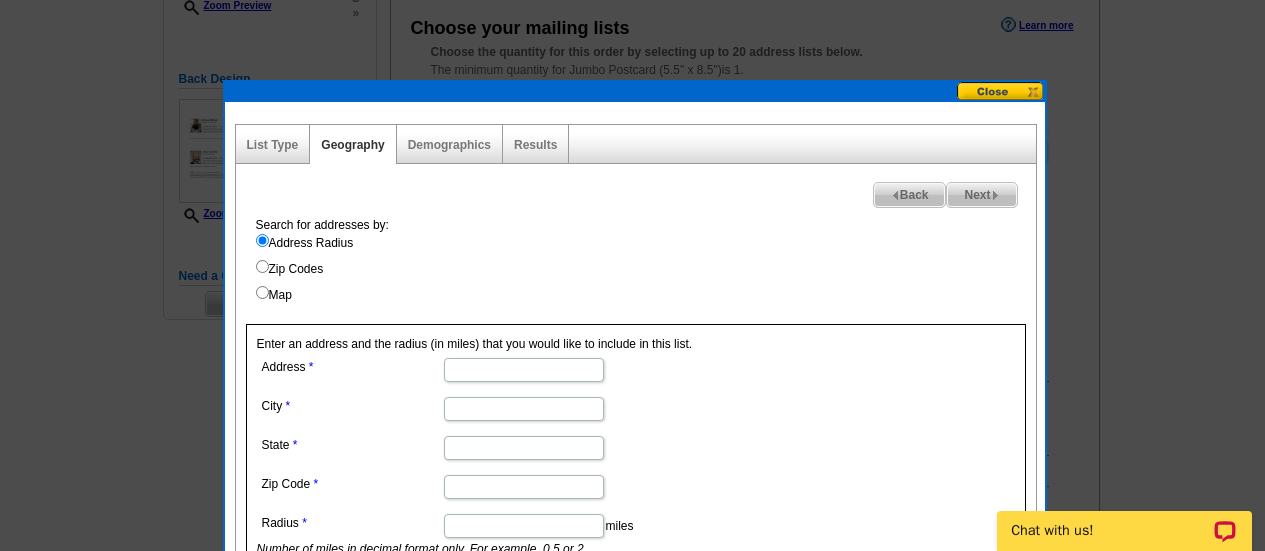 paste on "726 Pheasant Run, Waterloo, IL 62298" 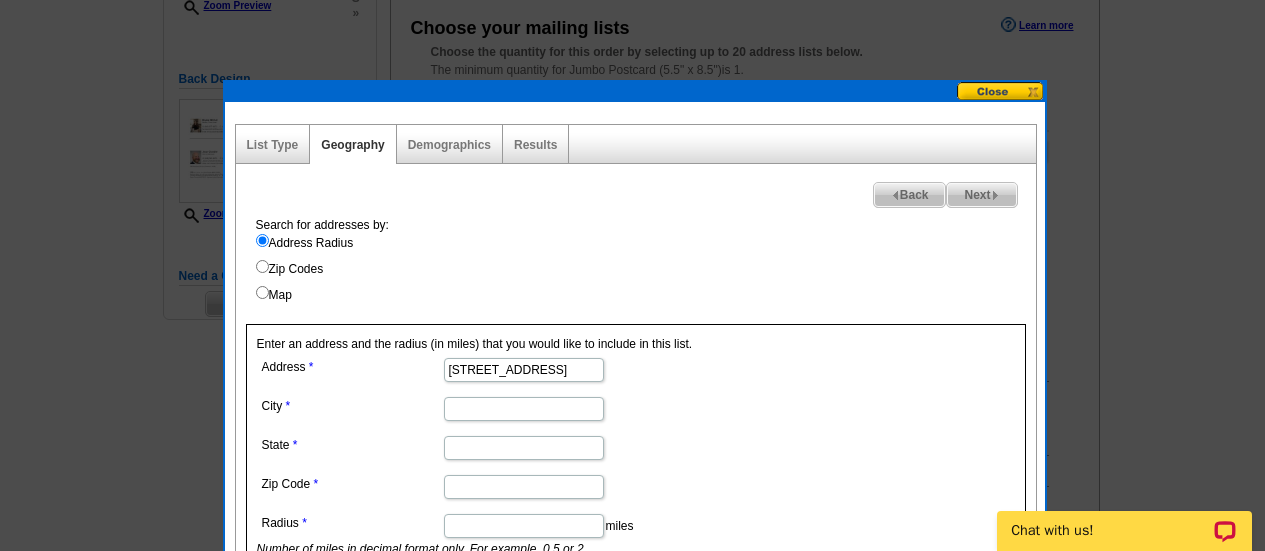 scroll, scrollTop: 0, scrollLeft: 60, axis: horizontal 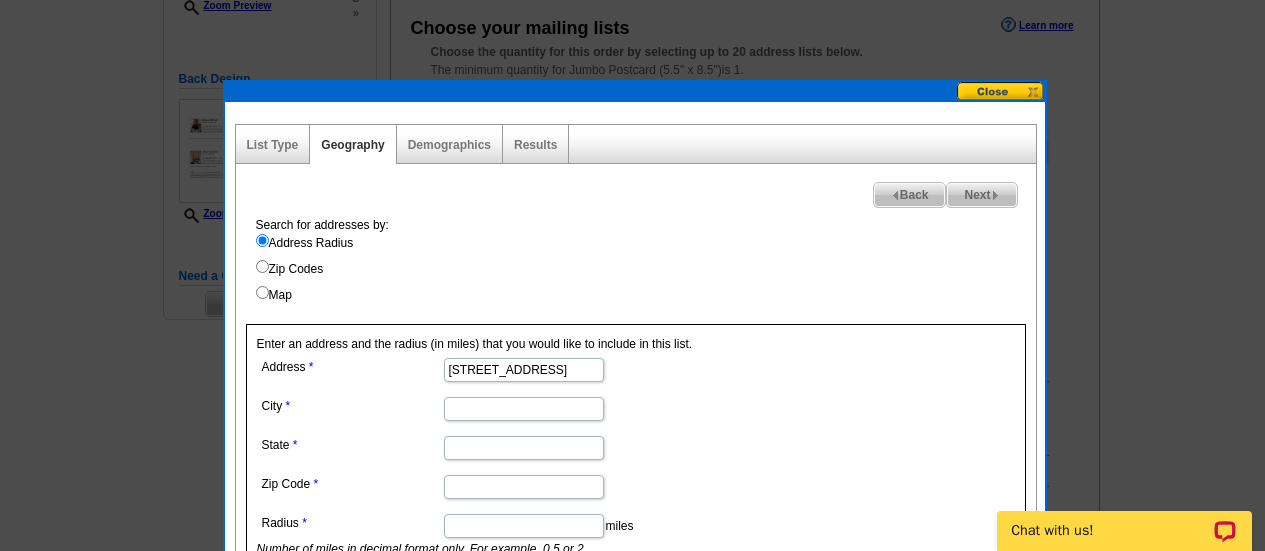 click on "726 Pheasant Run, Waterloo, IL 62298" at bounding box center (524, 370) 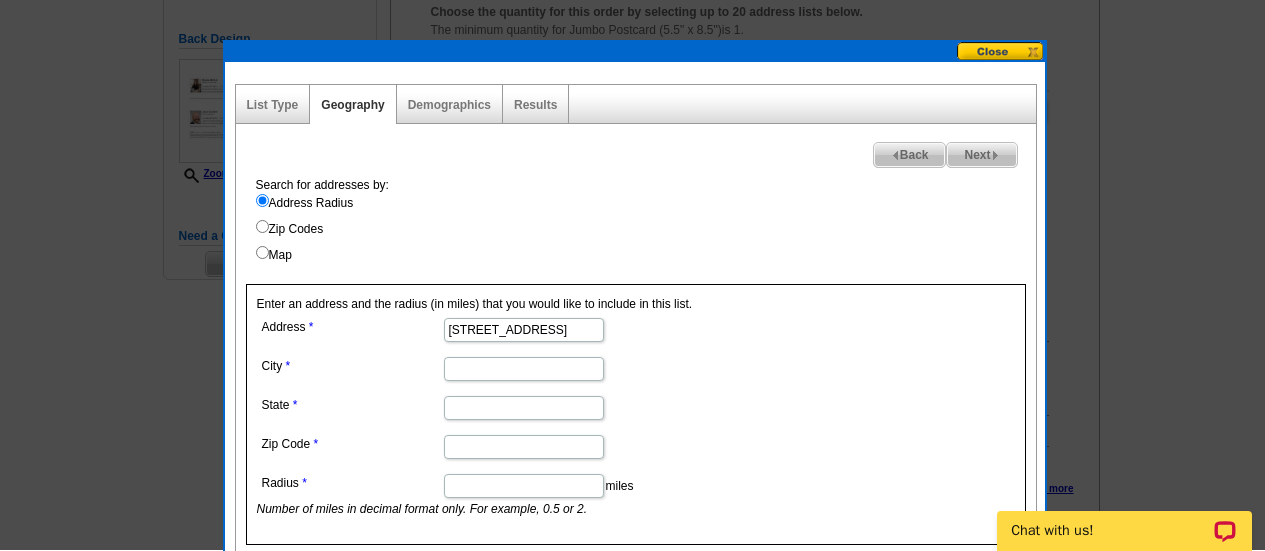scroll, scrollTop: 408, scrollLeft: 0, axis: vertical 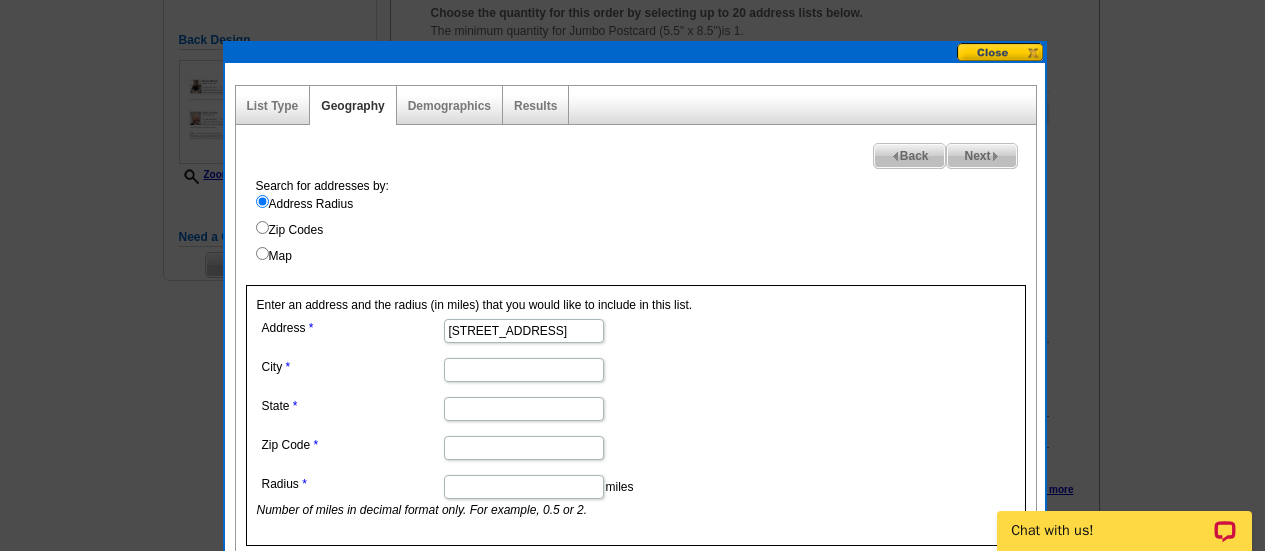 type on "726 Pheasant Run, , IL 62298" 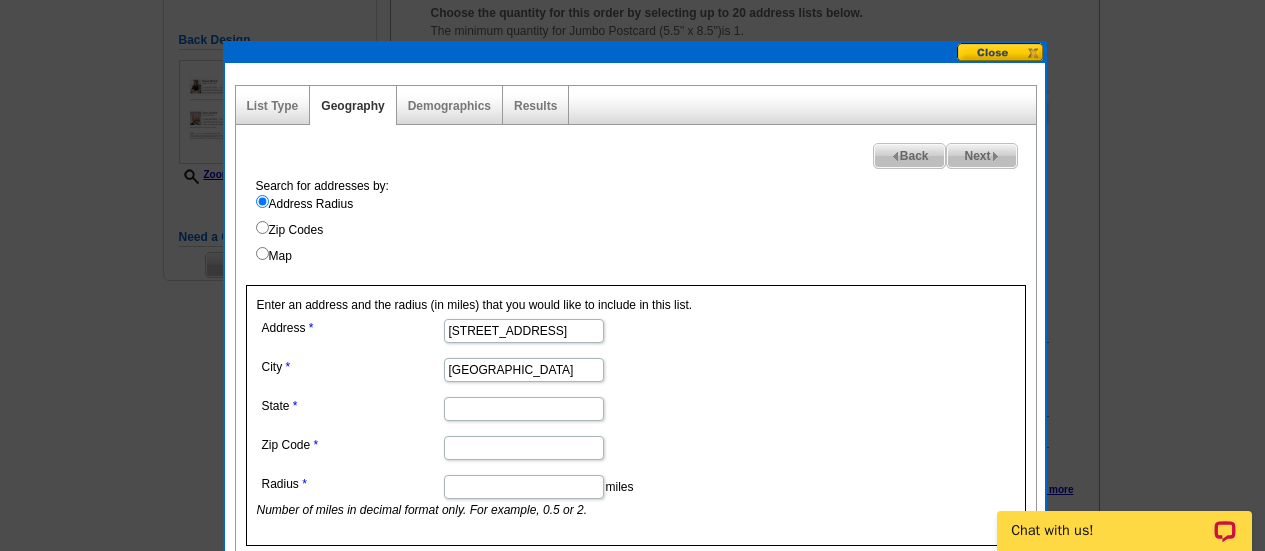 type on "Waterloo" 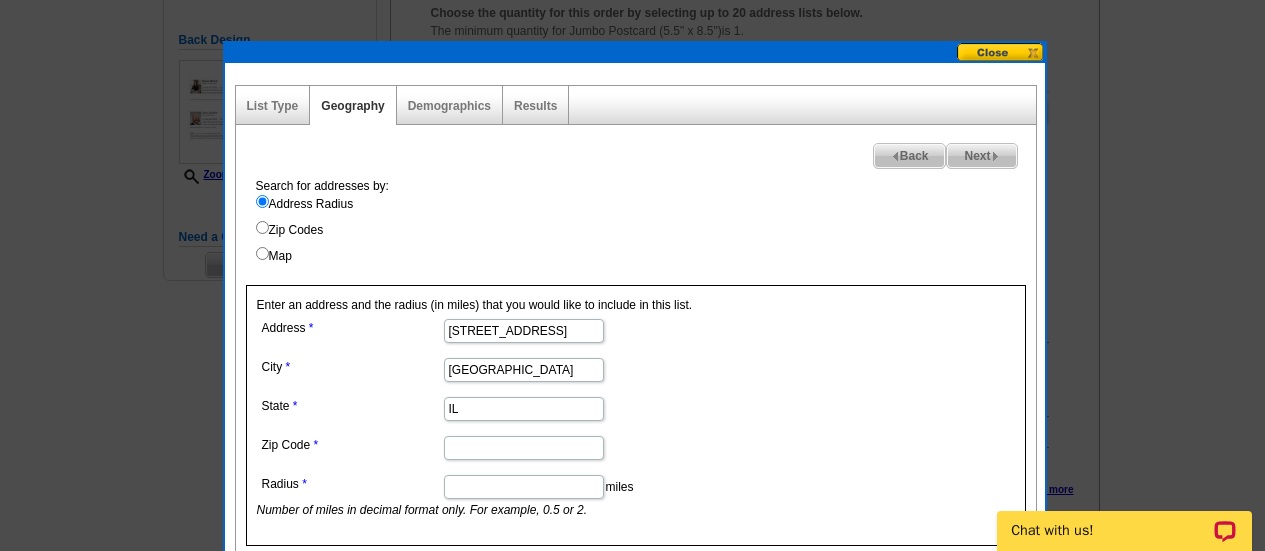 type on "IL" 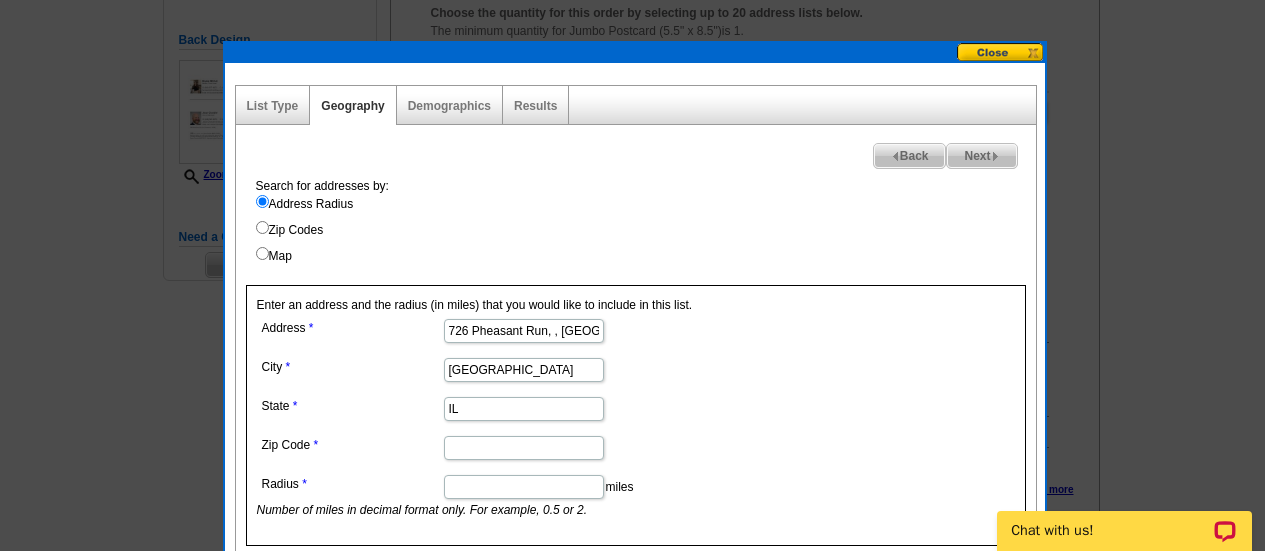 type on "726 Pheasant Run, , IL" 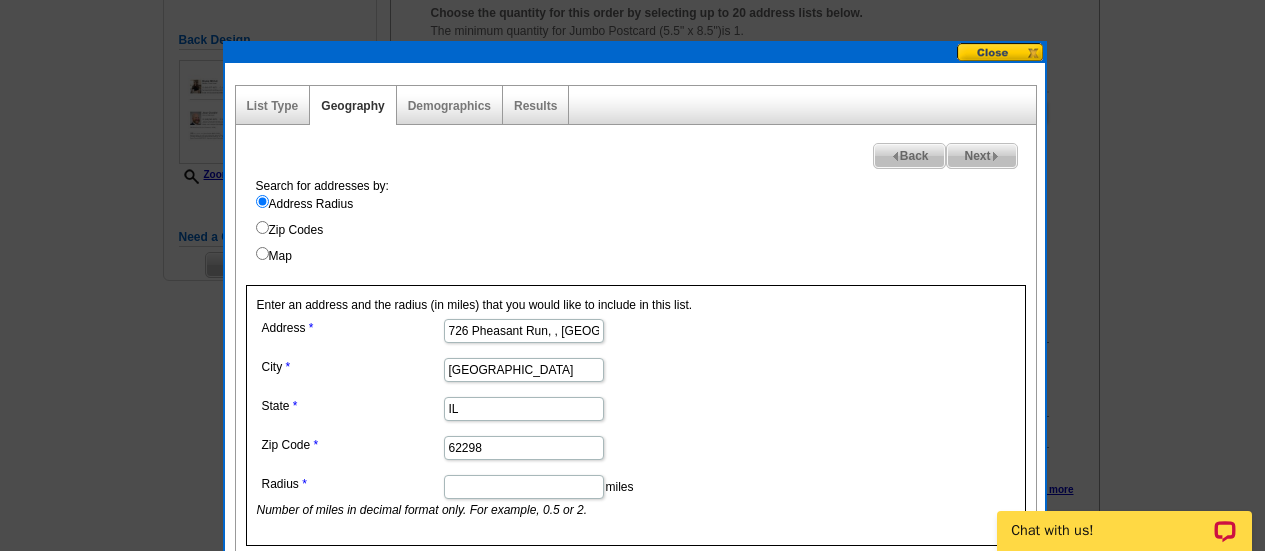 type on "62298" 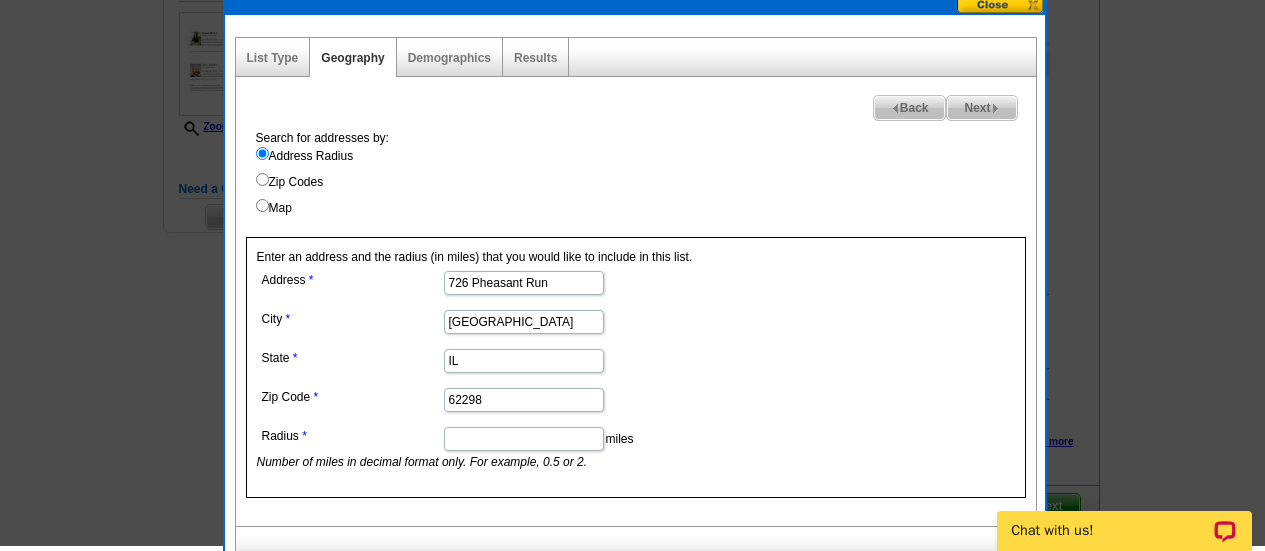scroll, scrollTop: 457, scrollLeft: 0, axis: vertical 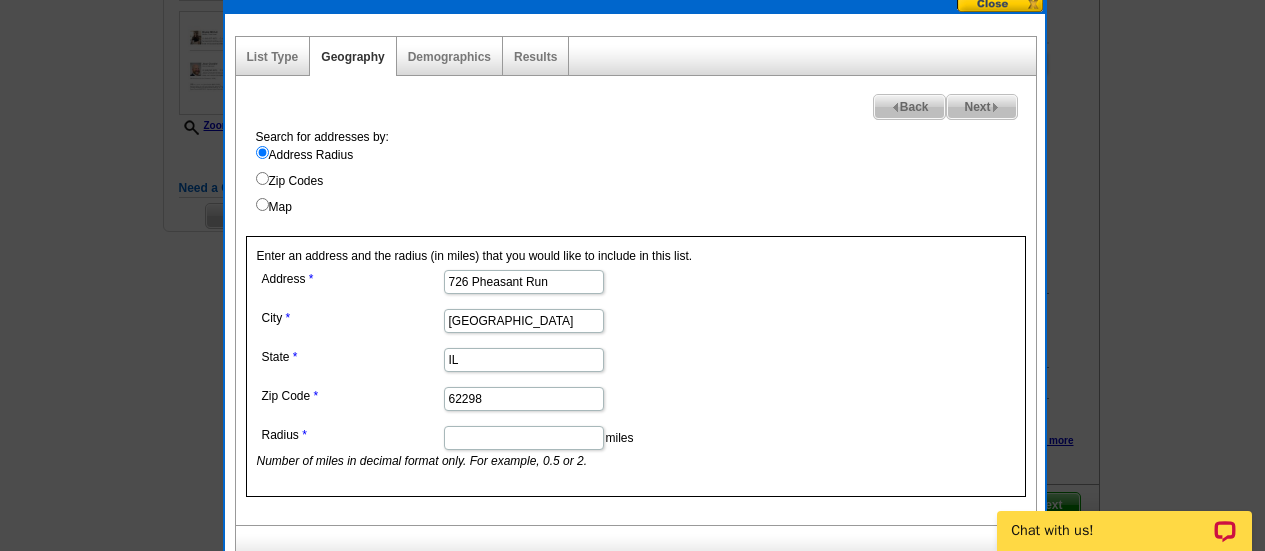 type on "726 Pheasant Run" 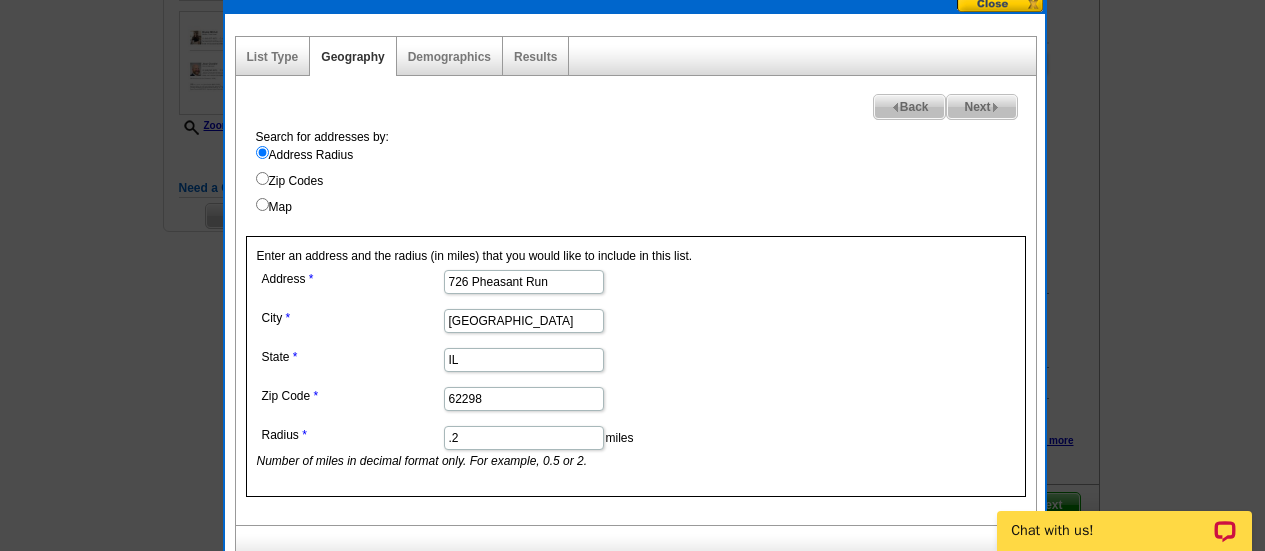 type on ".2" 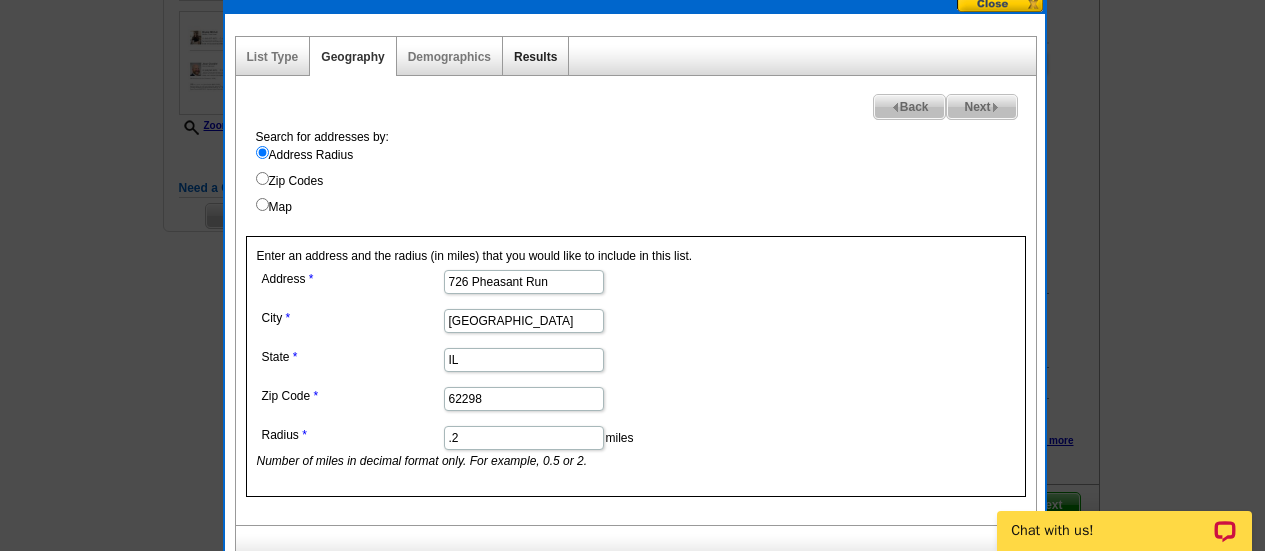 click on "Results" at bounding box center [535, 57] 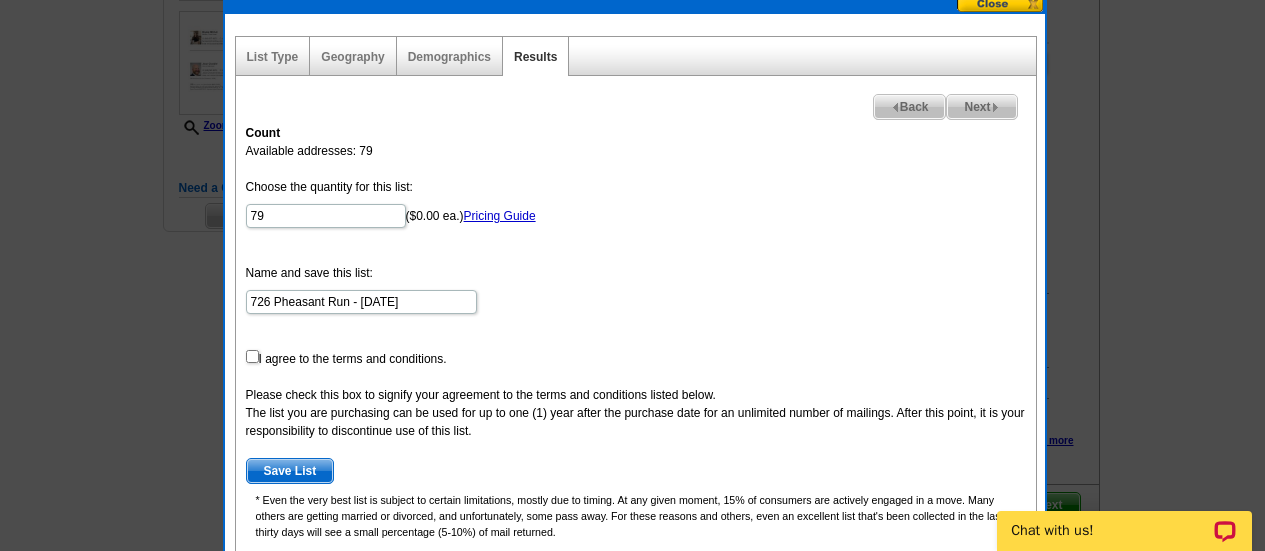 click on "Geography" at bounding box center (353, 56) 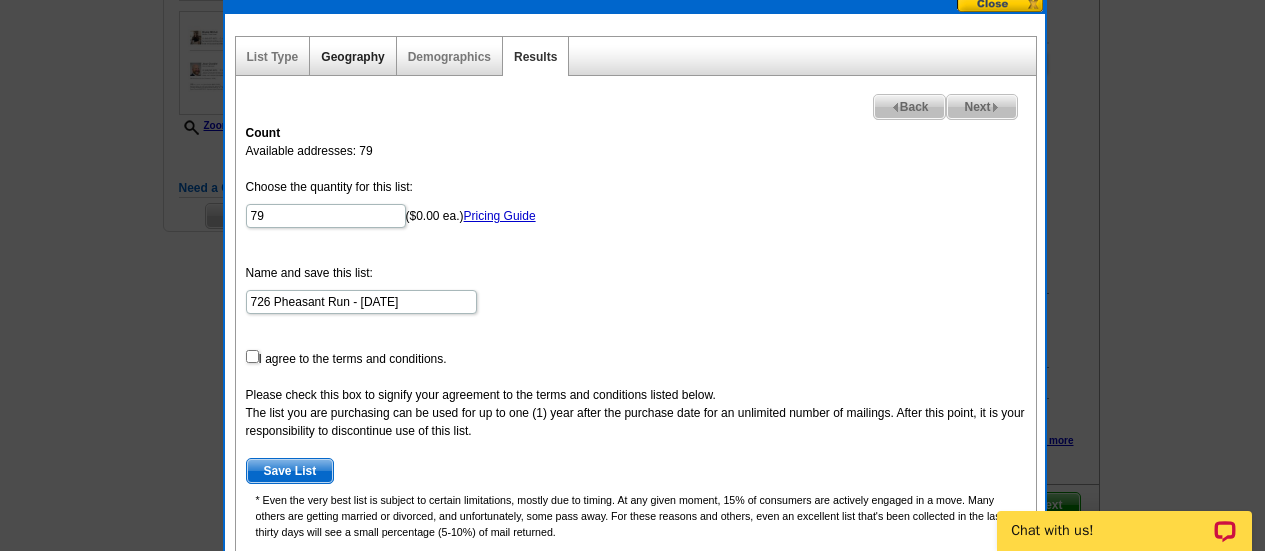 click on "Geography" at bounding box center [352, 57] 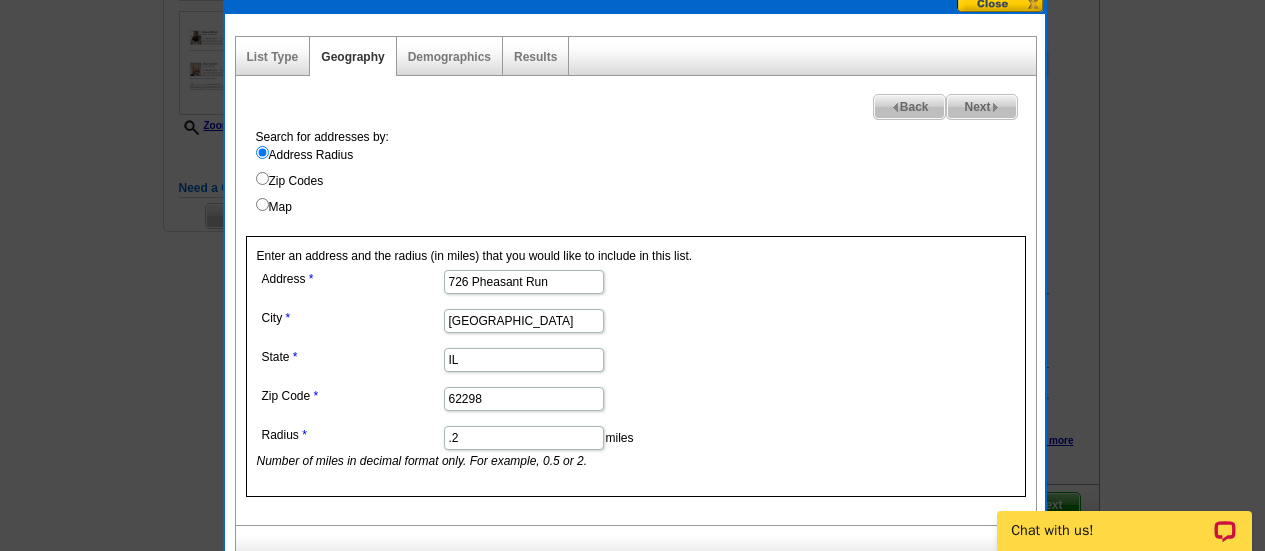 click on ".2" at bounding box center (524, 438) 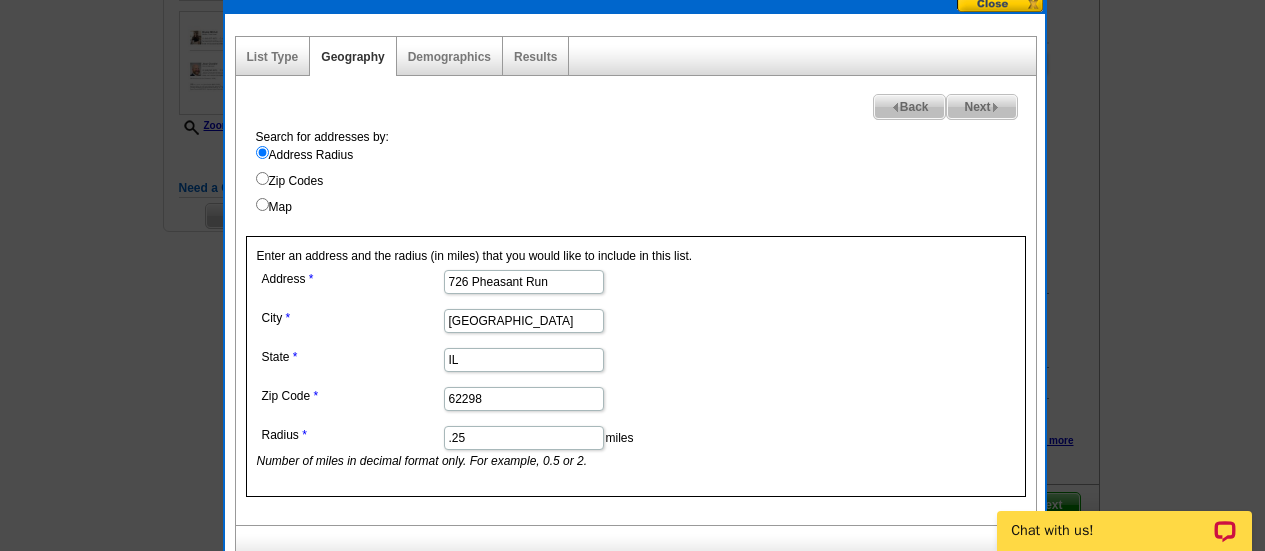 type on ".25" 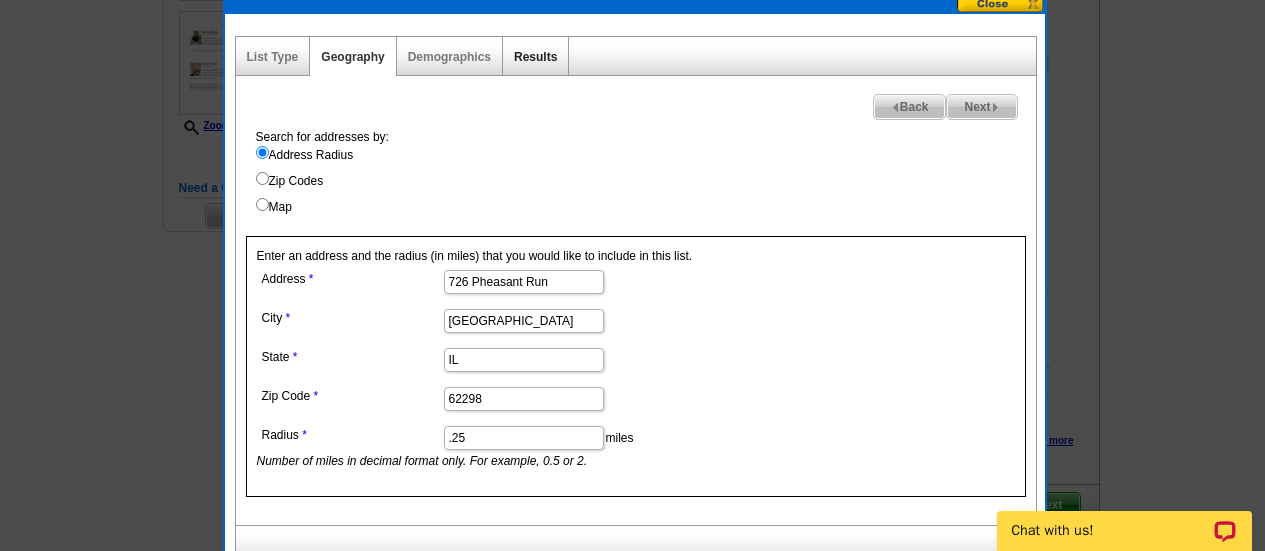 click on "Results" at bounding box center (535, 57) 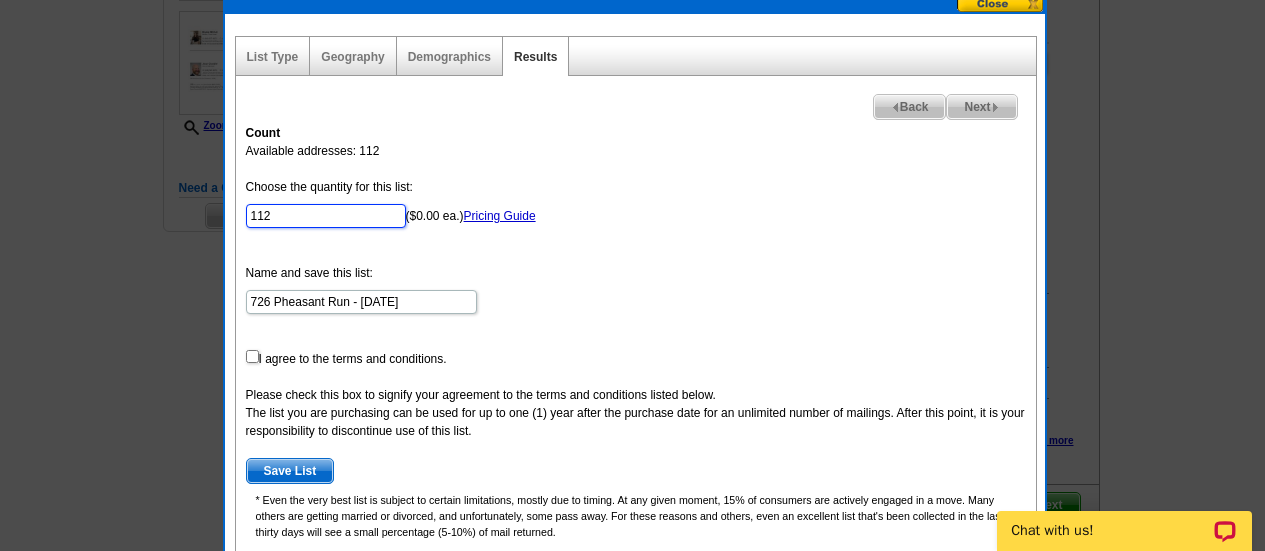 drag, startPoint x: 301, startPoint y: 210, endPoint x: 183, endPoint y: 216, distance: 118.15244 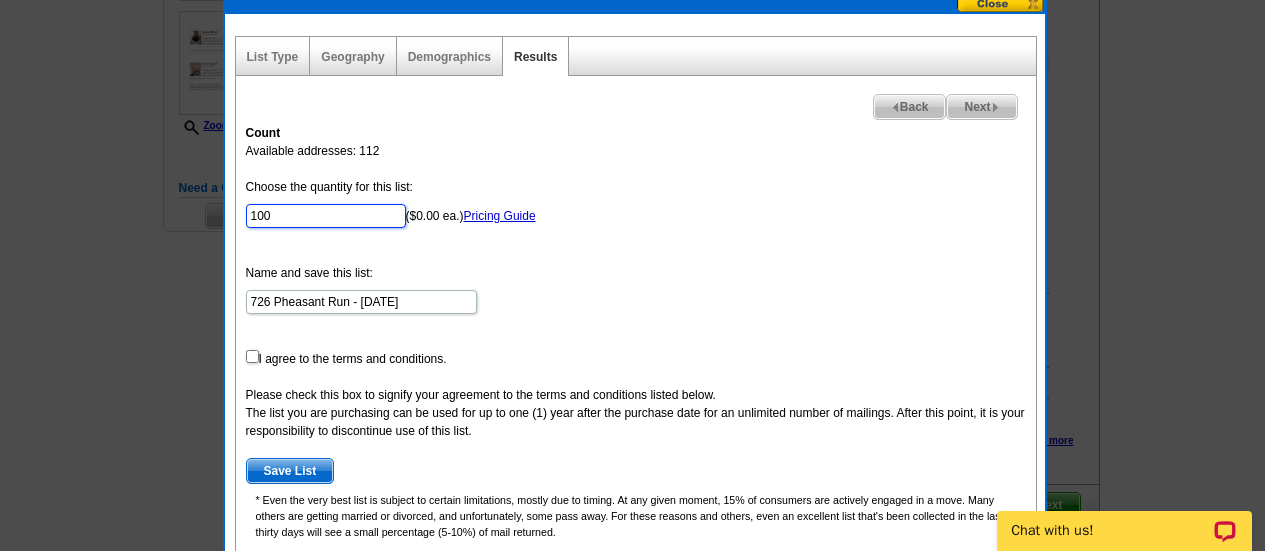 type on "100" 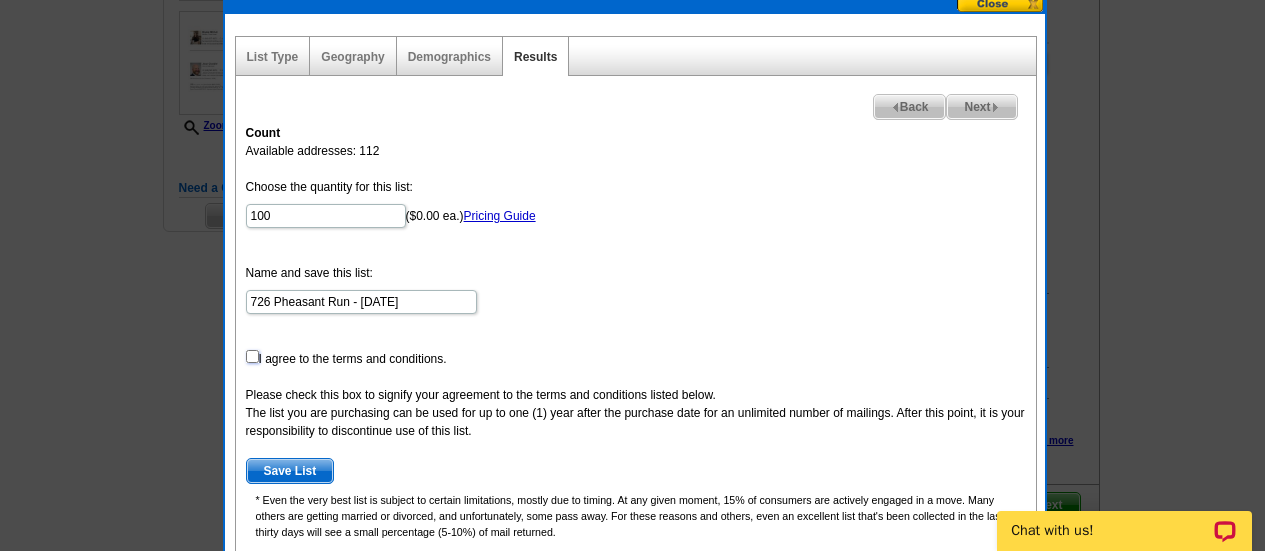 click at bounding box center [252, 356] 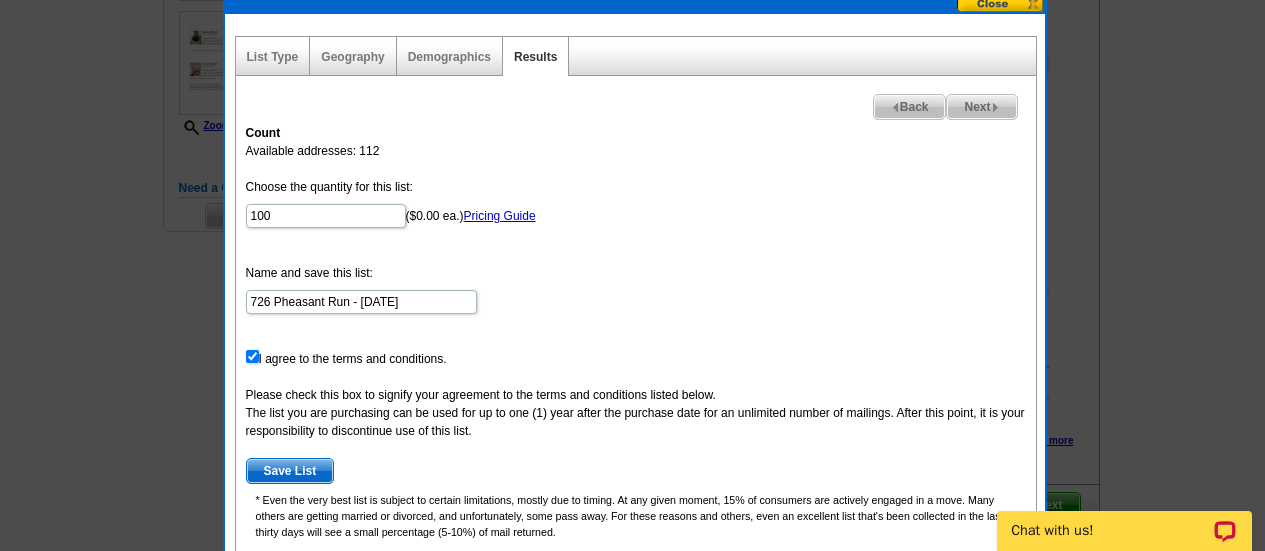 click on "Save List" at bounding box center (290, 471) 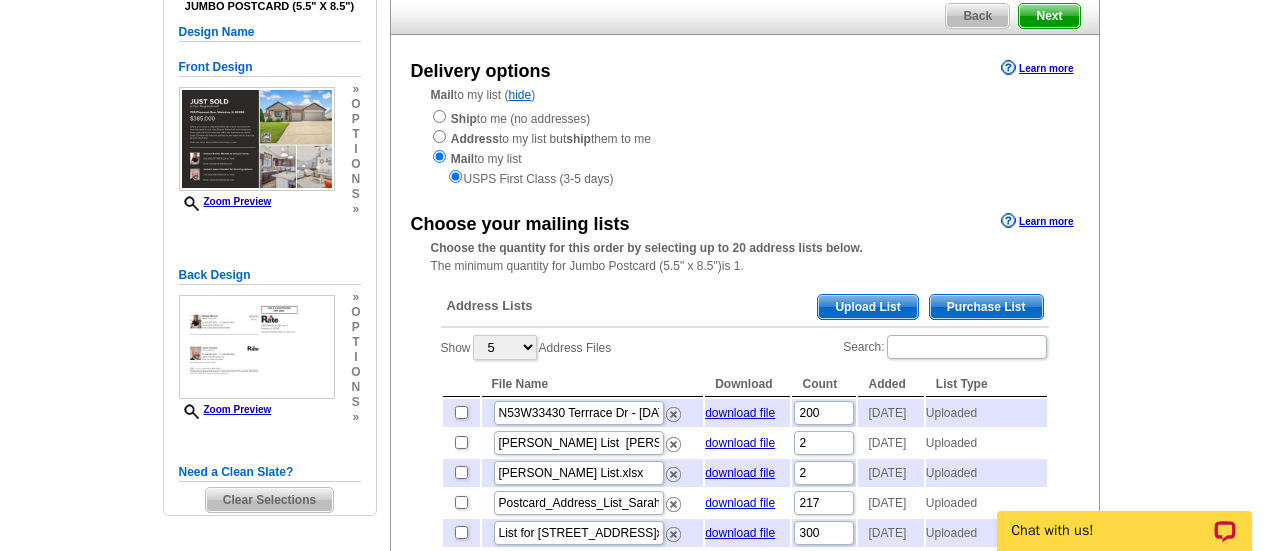 scroll, scrollTop: 181, scrollLeft: 0, axis: vertical 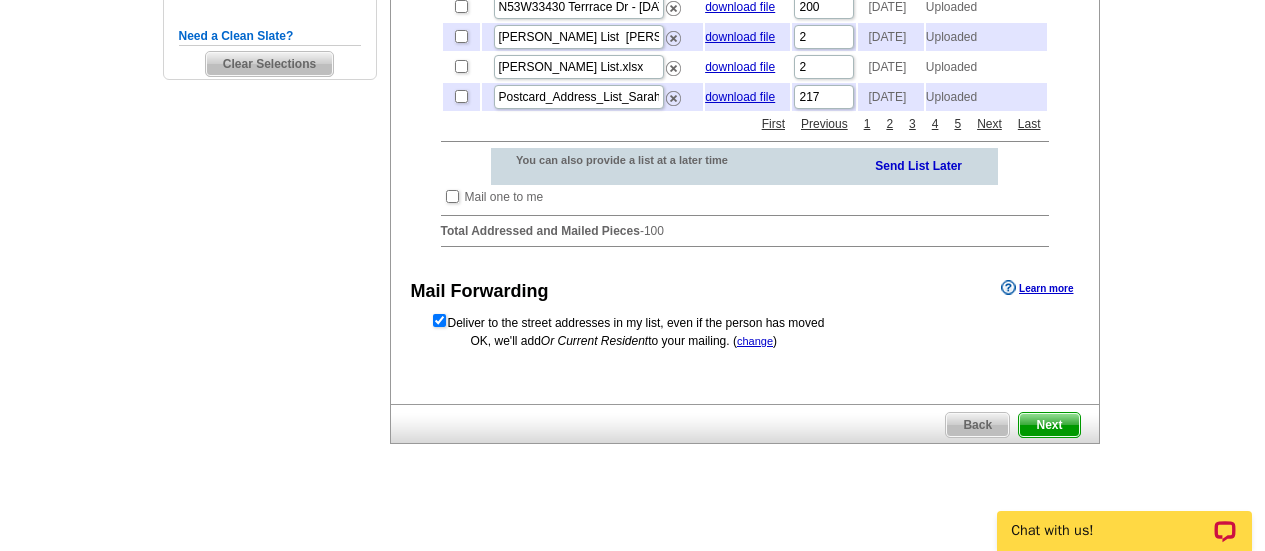 click on "Next" at bounding box center [1049, 425] 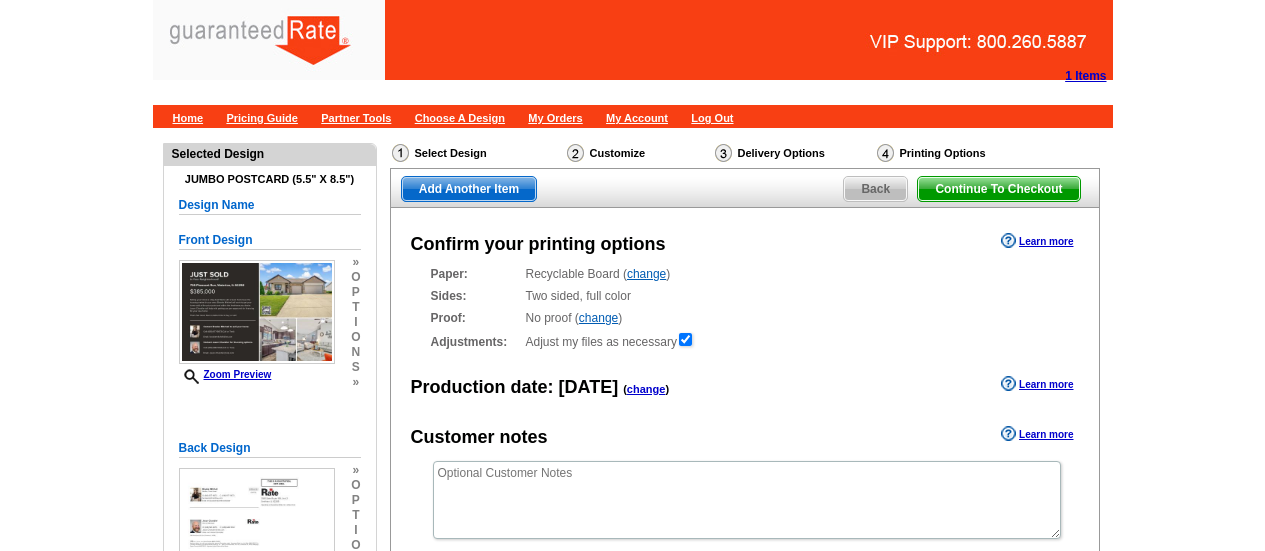 scroll, scrollTop: 0, scrollLeft: 0, axis: both 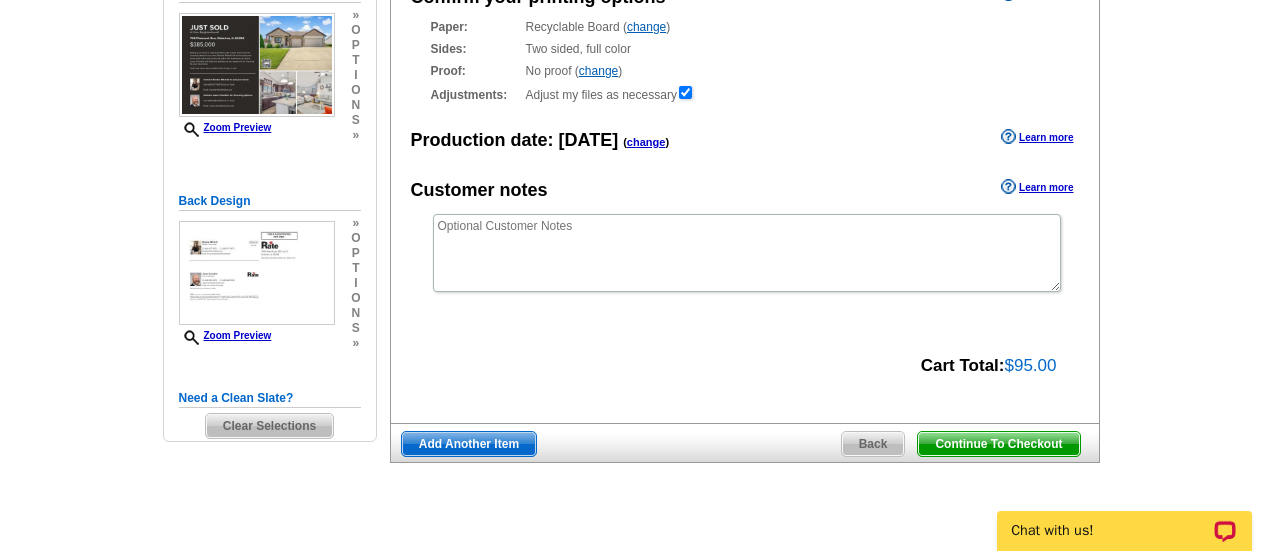 click on "Continue To Checkout" at bounding box center (998, 444) 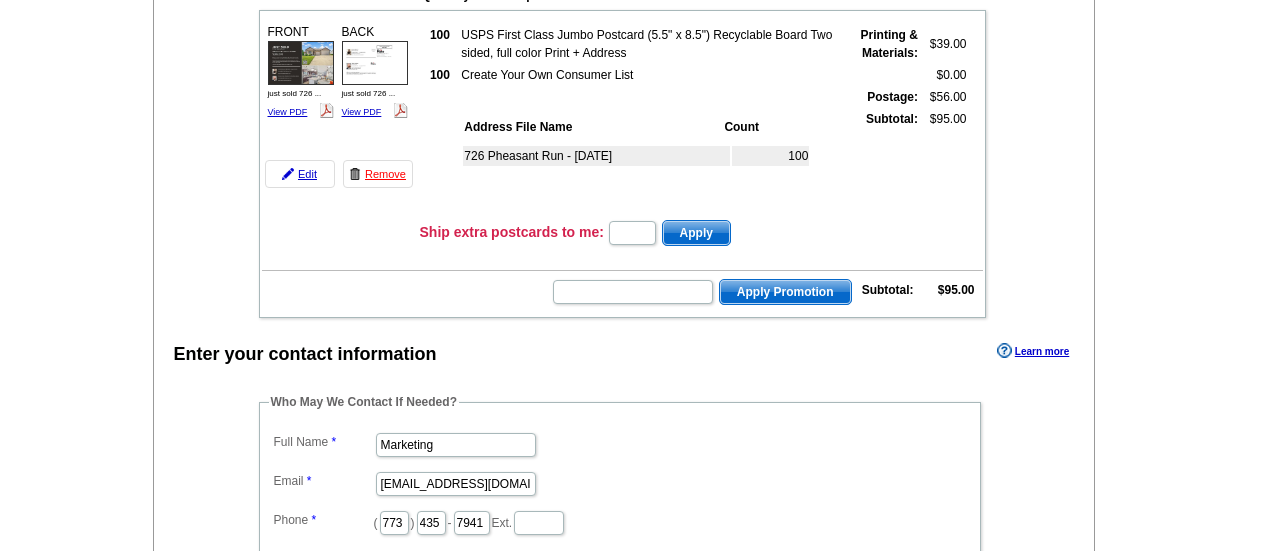 scroll, scrollTop: 313, scrollLeft: 0, axis: vertical 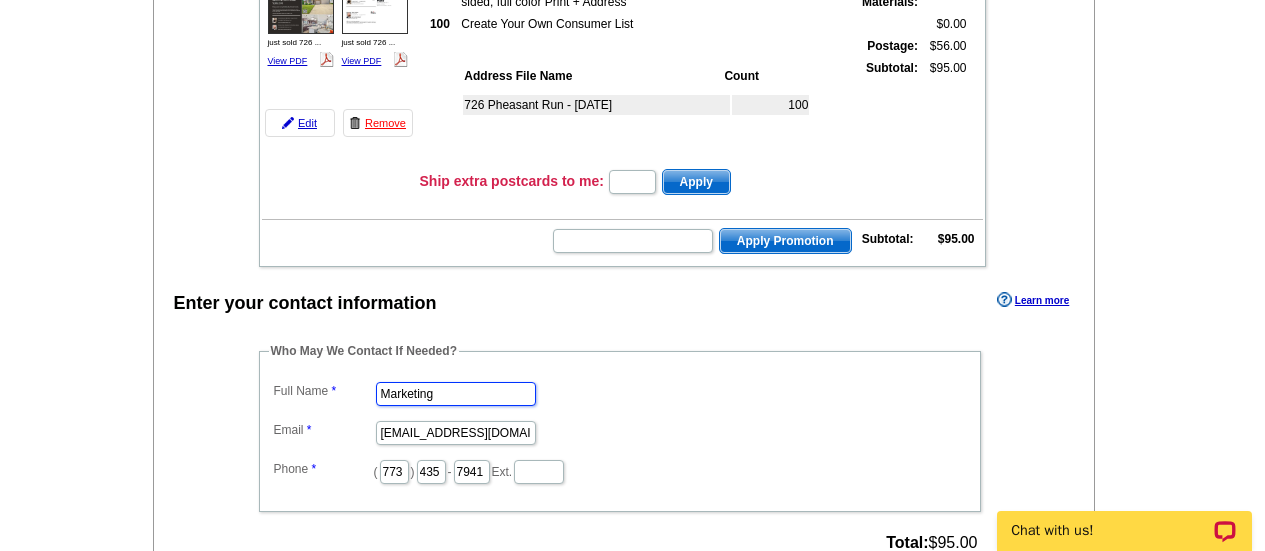 drag, startPoint x: 463, startPoint y: 399, endPoint x: 307, endPoint y: 383, distance: 156.81836 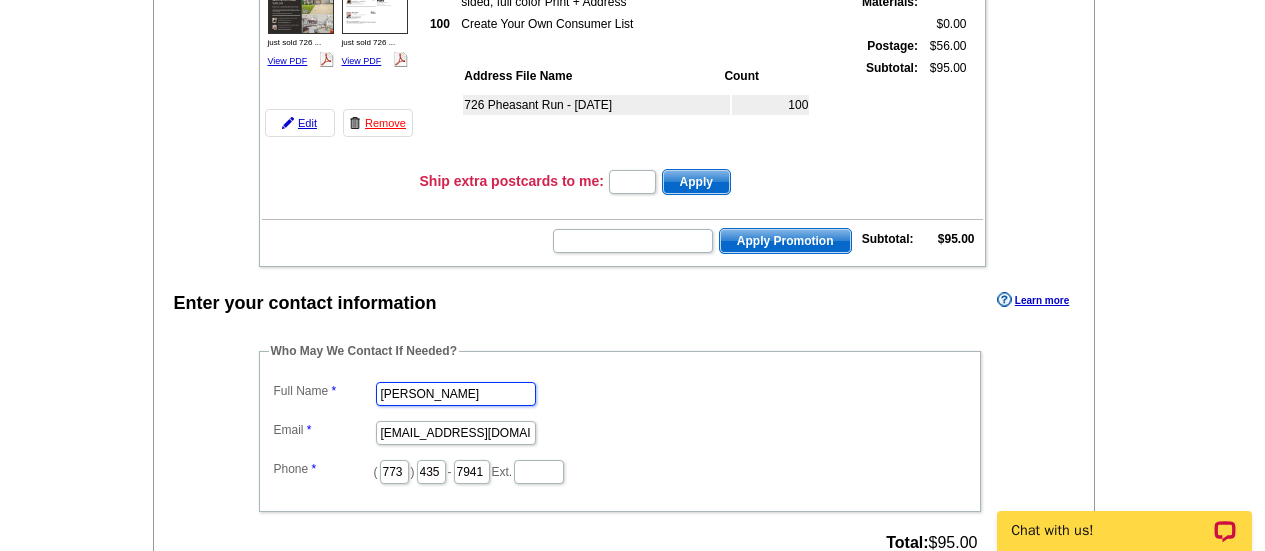type on "Ellie Faunce" 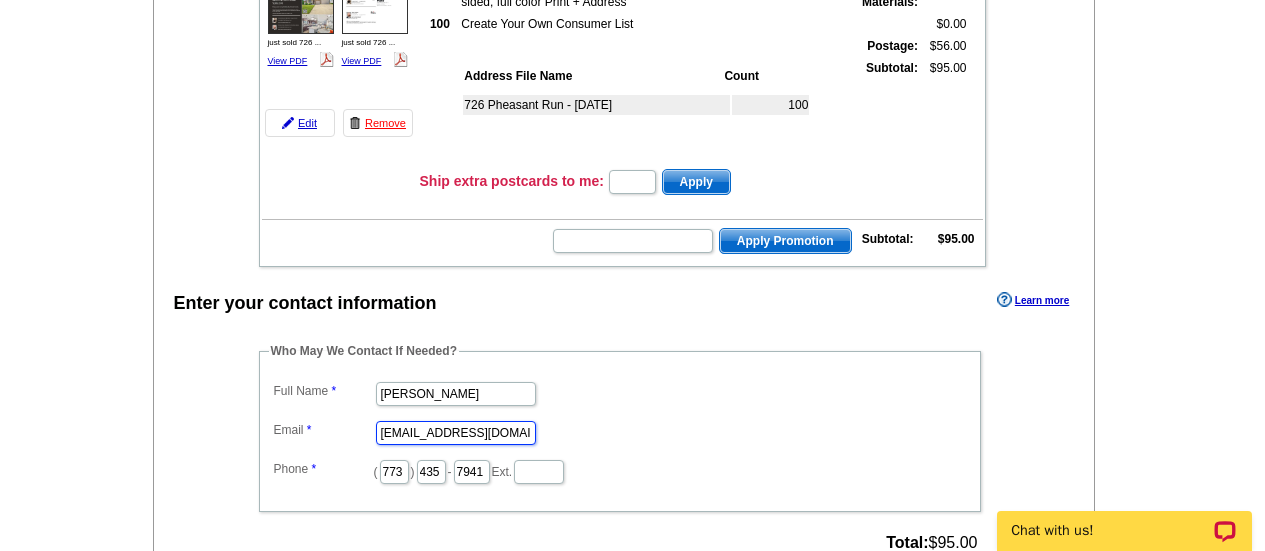 scroll, scrollTop: 0, scrollLeft: 0, axis: both 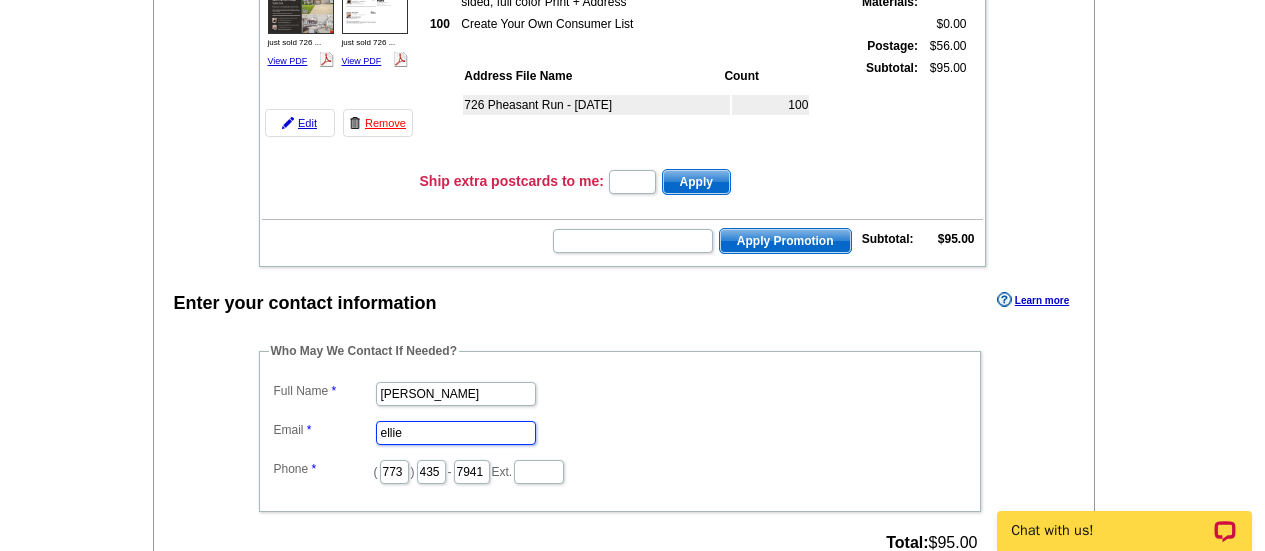type on "ellie.faunce@rate.com" 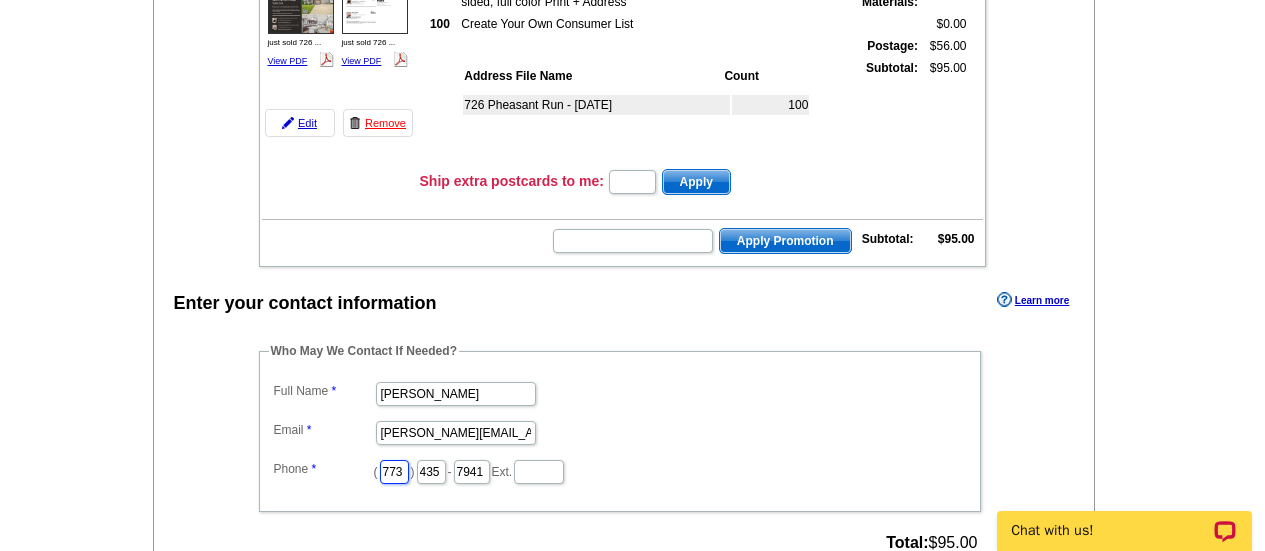 drag, startPoint x: 399, startPoint y: 460, endPoint x: 311, endPoint y: 461, distance: 88.005684 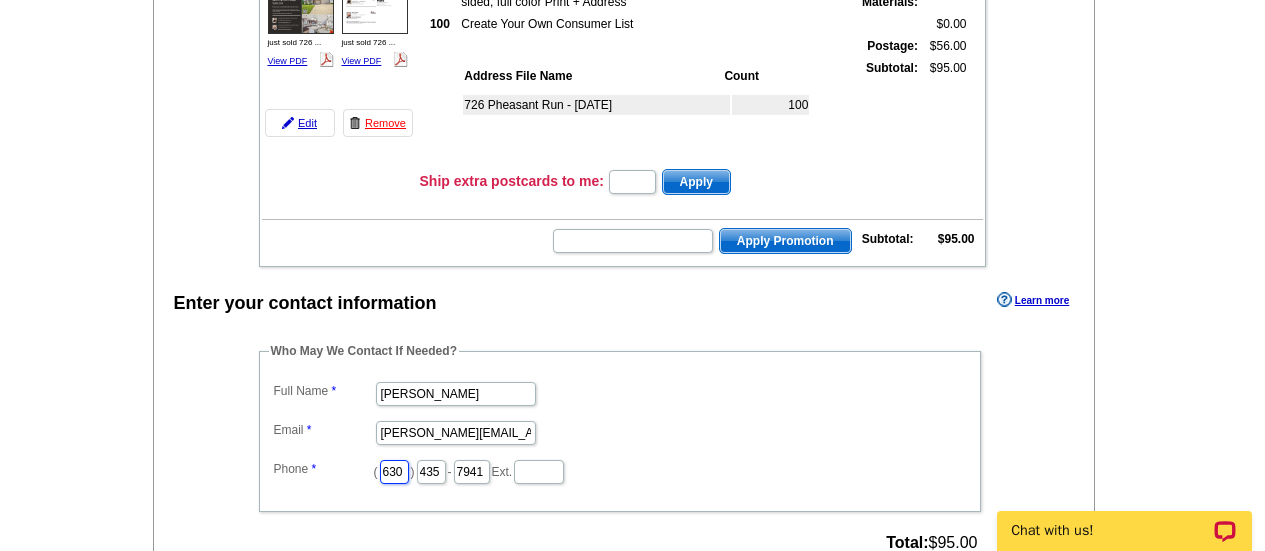 type on "630" 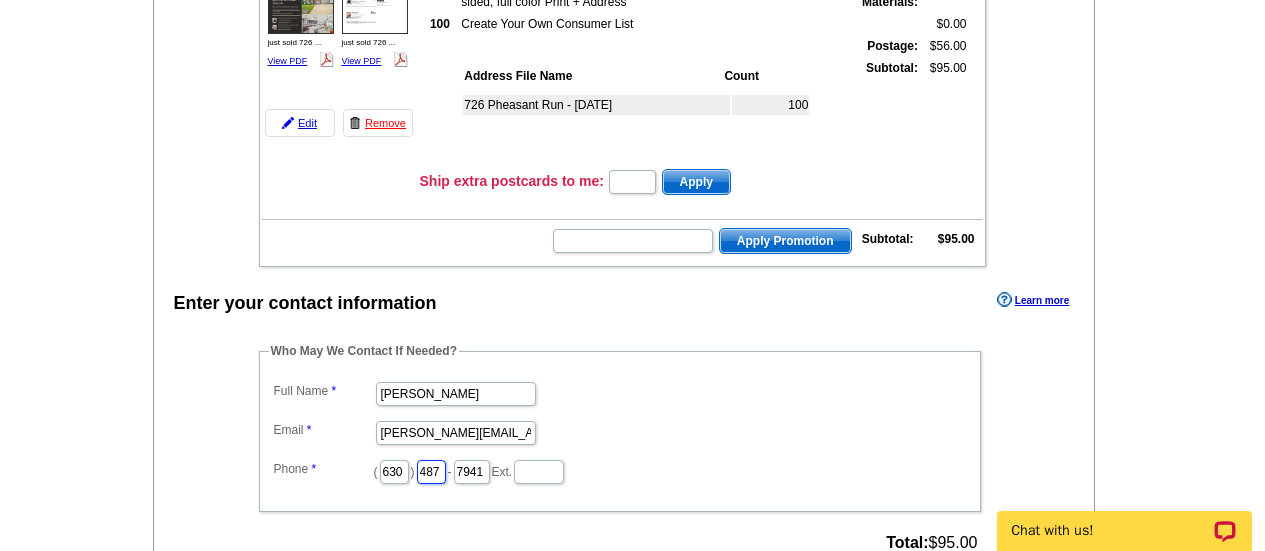 type on "487" 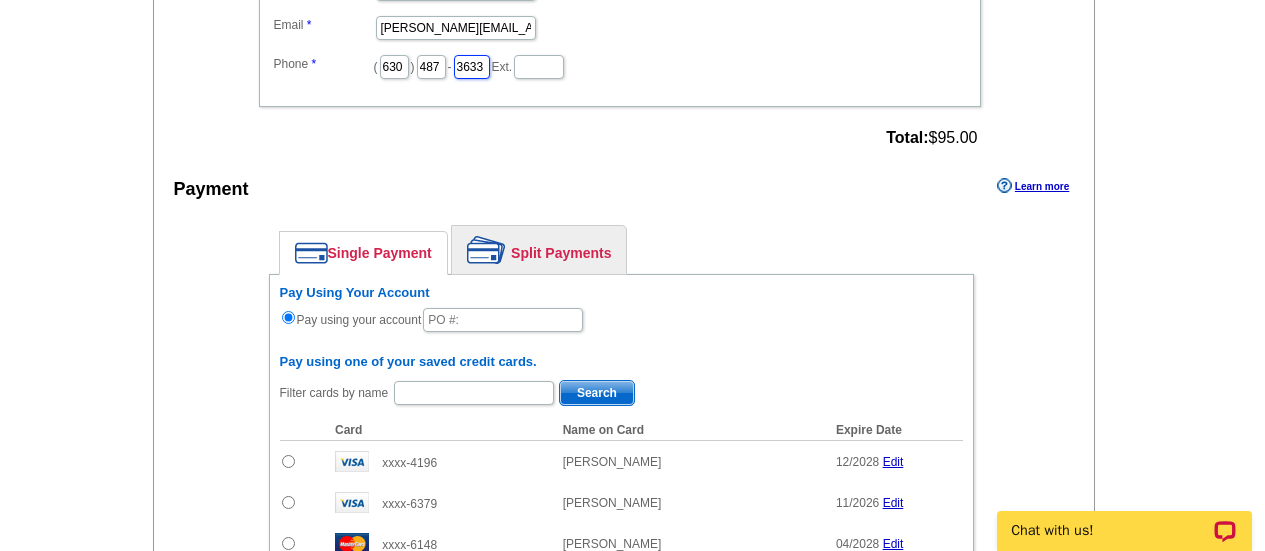 scroll, scrollTop: 716, scrollLeft: 0, axis: vertical 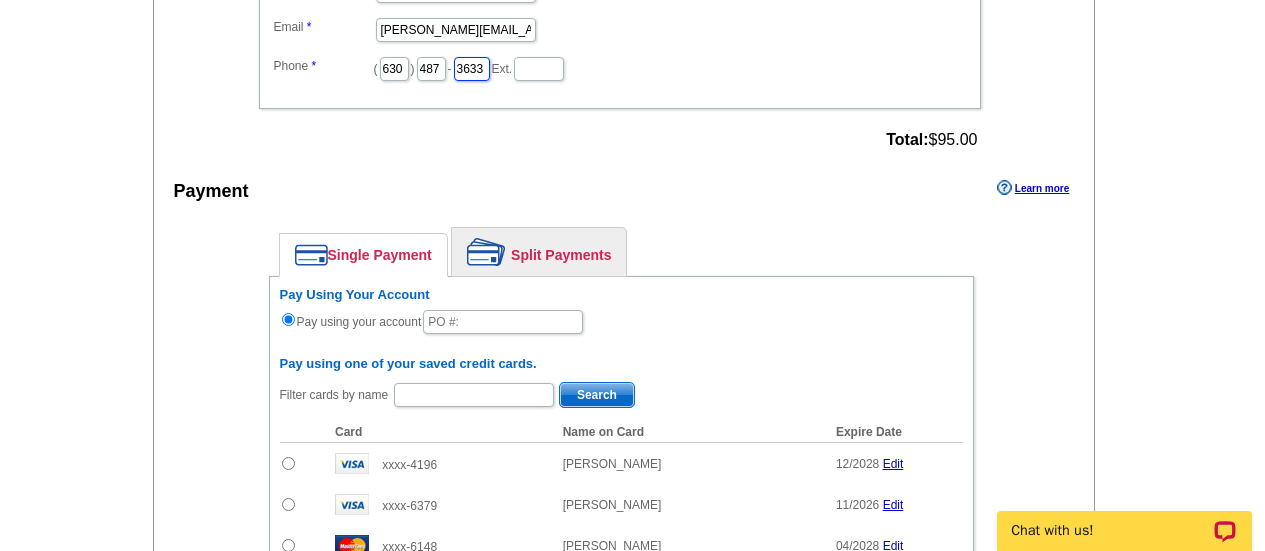 type on "3633" 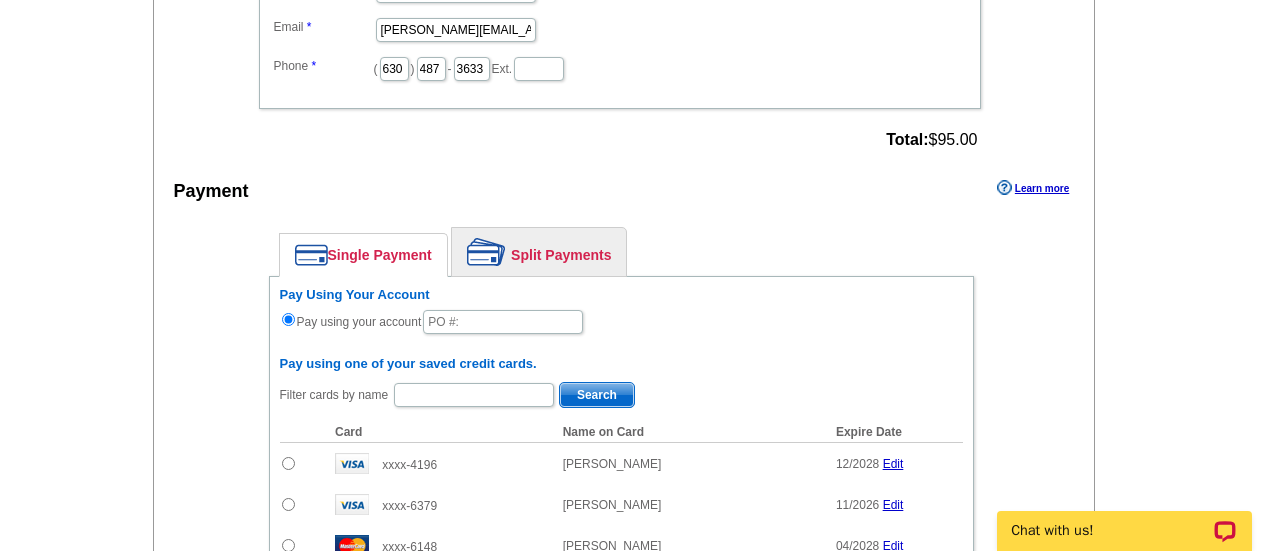 click on "Split Payments" at bounding box center (539, 252) 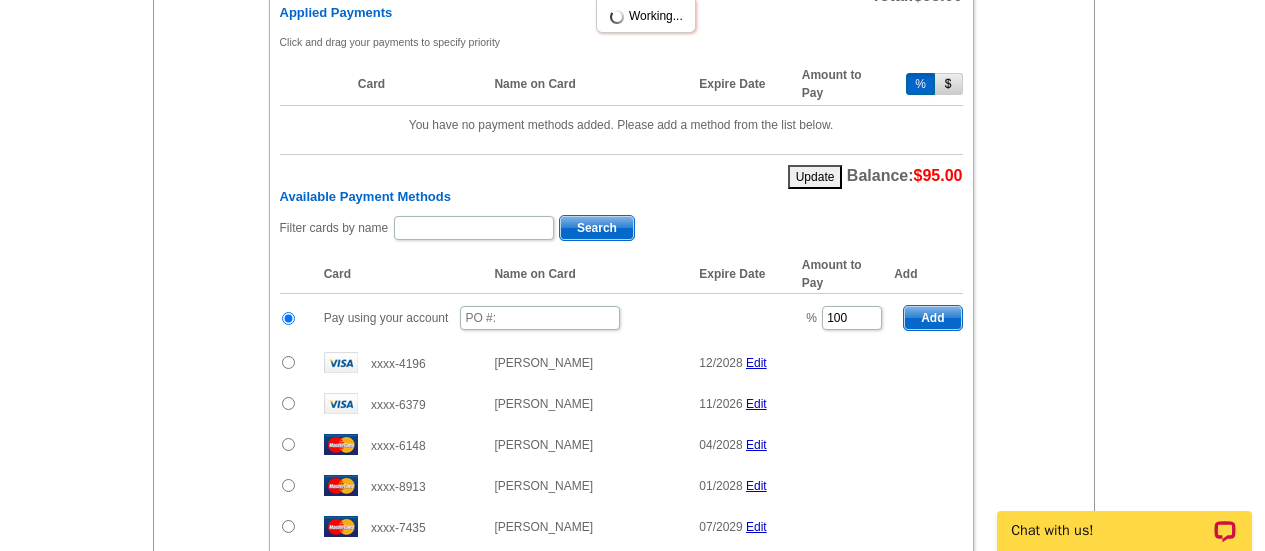 scroll, scrollTop: 1089, scrollLeft: 0, axis: vertical 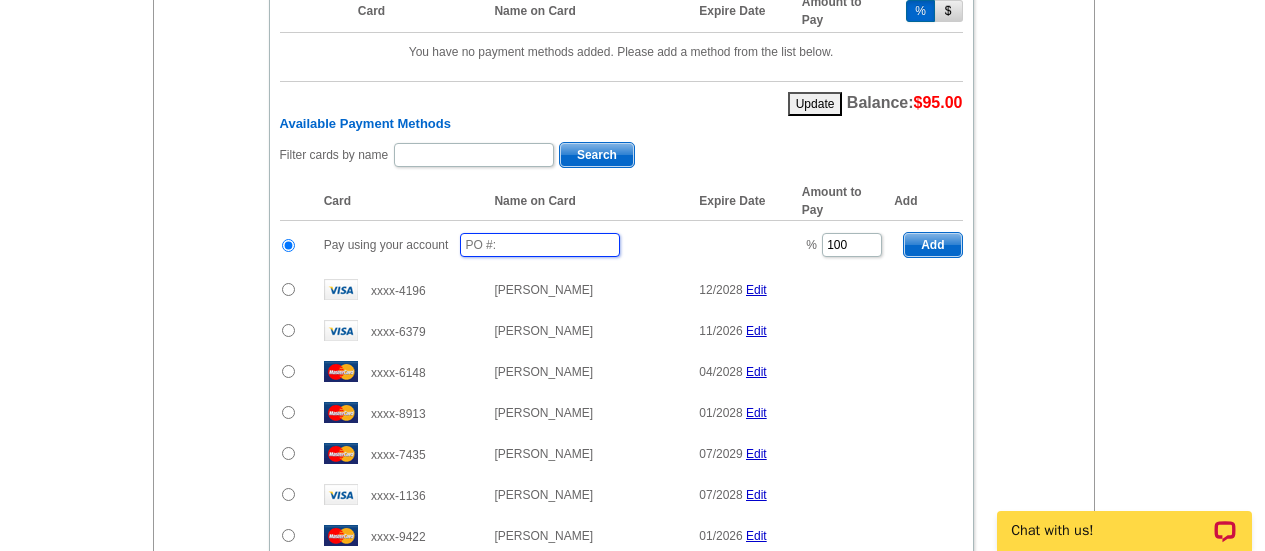click at bounding box center [540, 245] 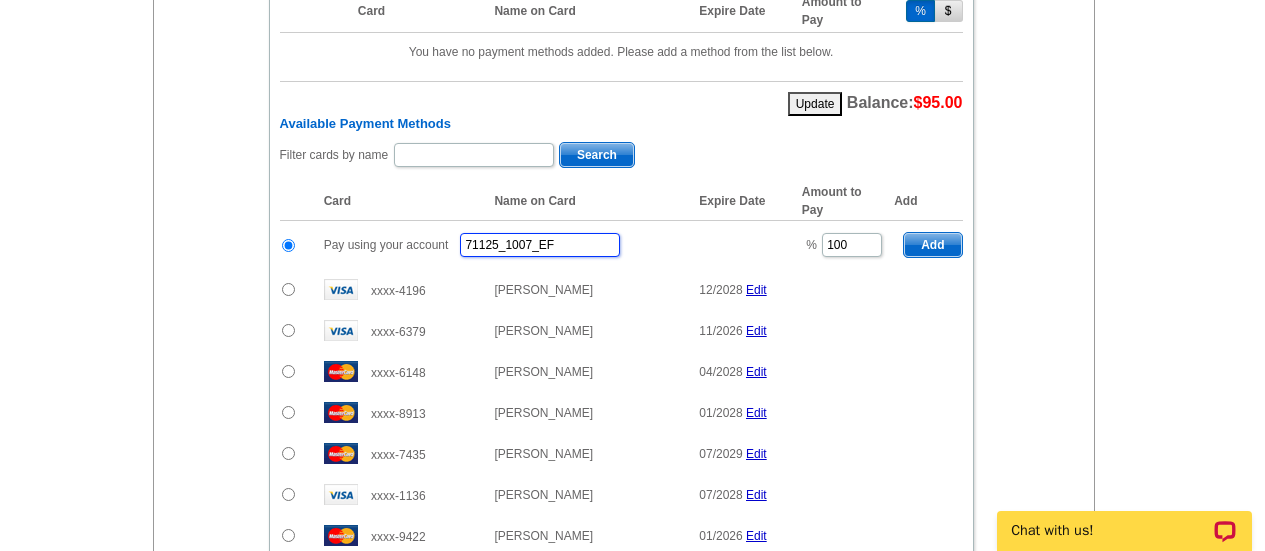 type on "71125_1007_EF" 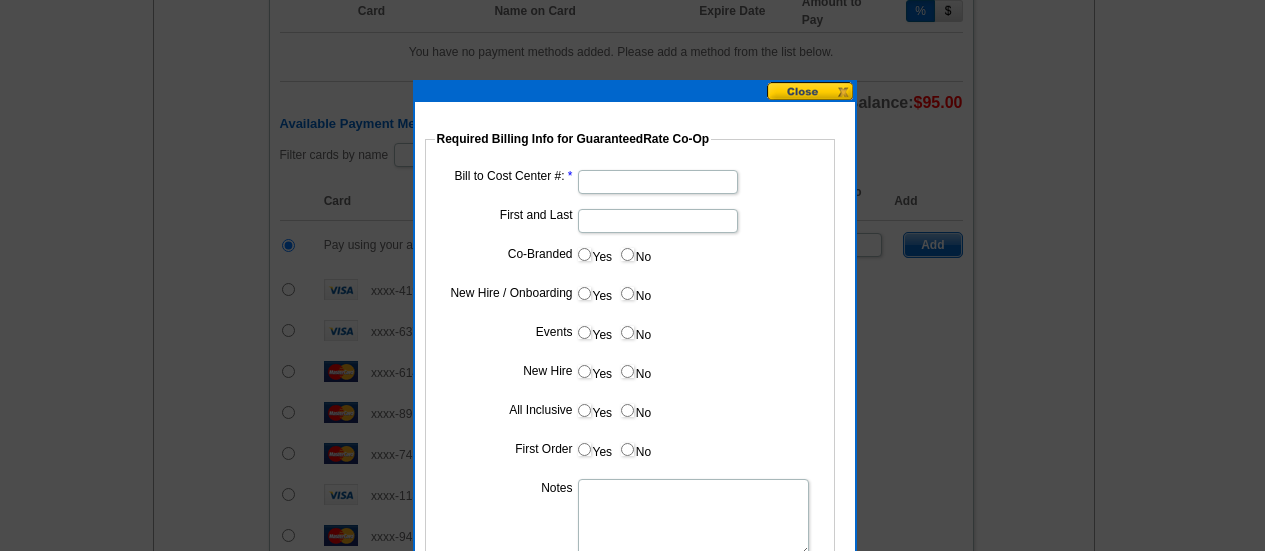 click at bounding box center (630, 180) 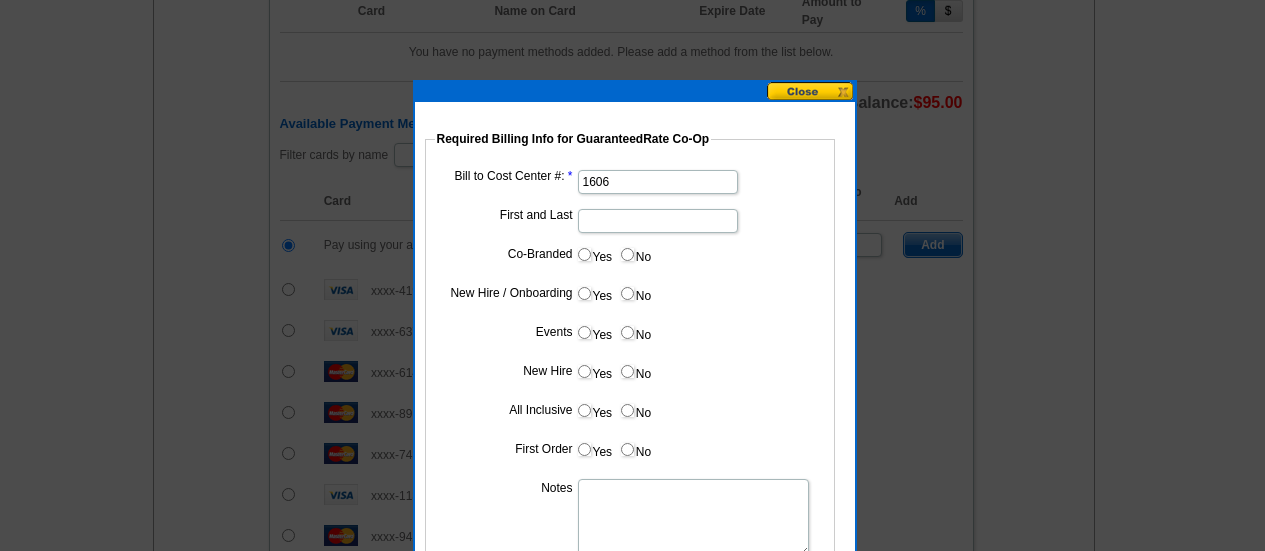 type on "1606" 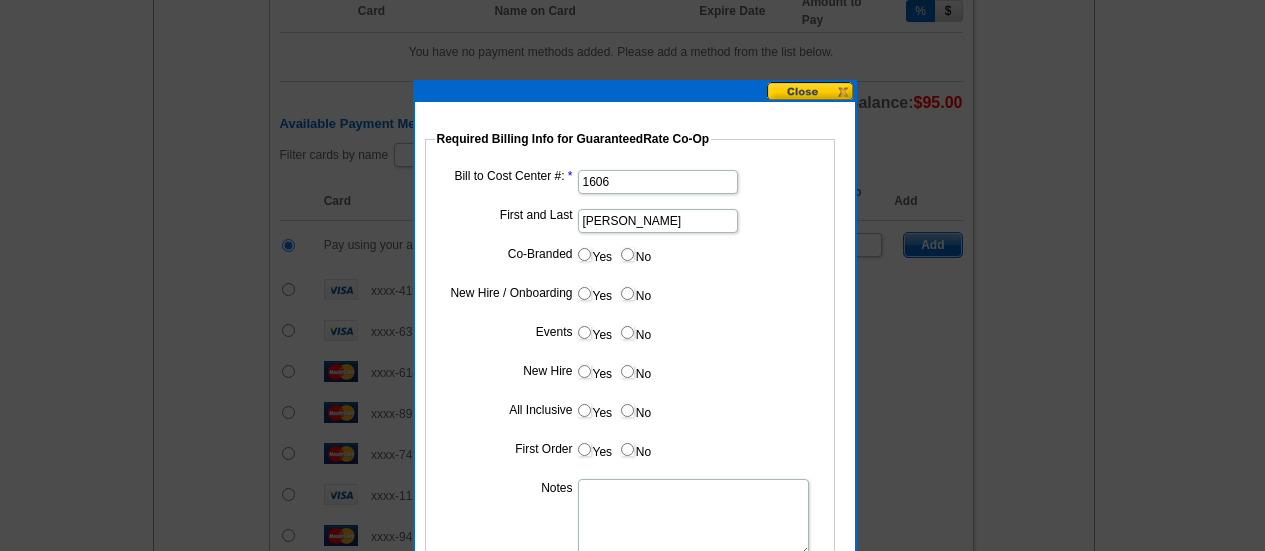 type on "jason chandler" 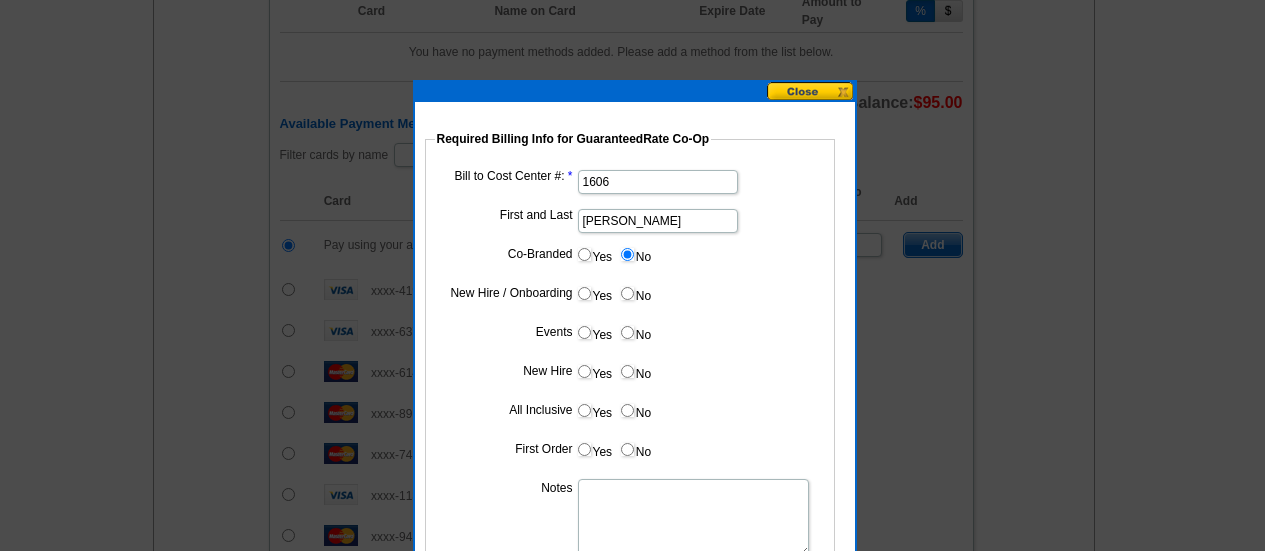 click on "Yes" at bounding box center [594, 293] 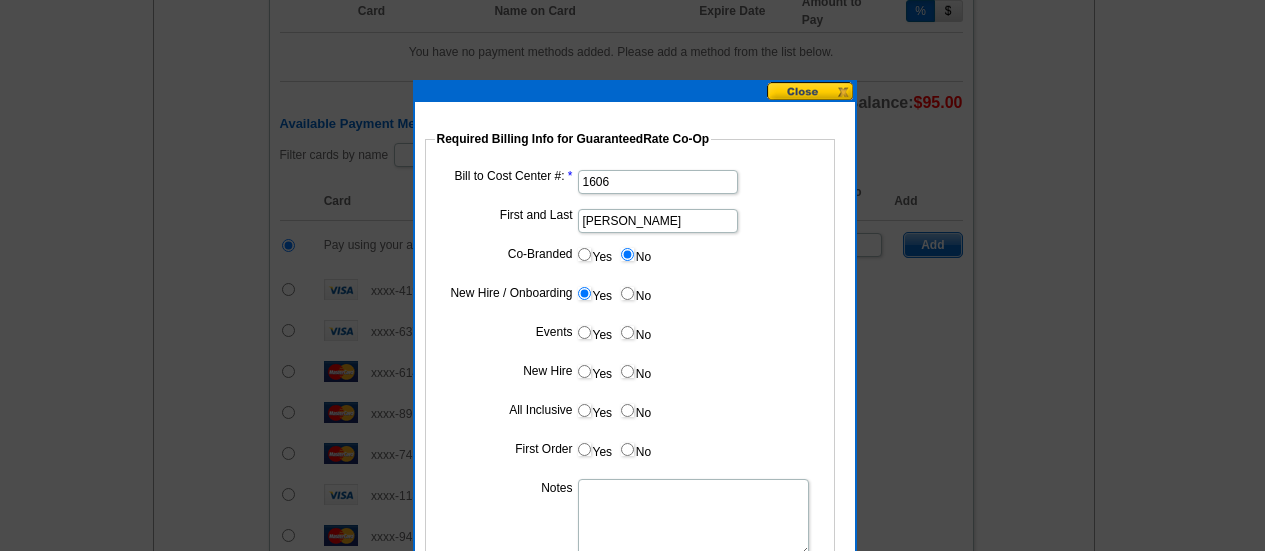 click on "No" at bounding box center (635, 293) 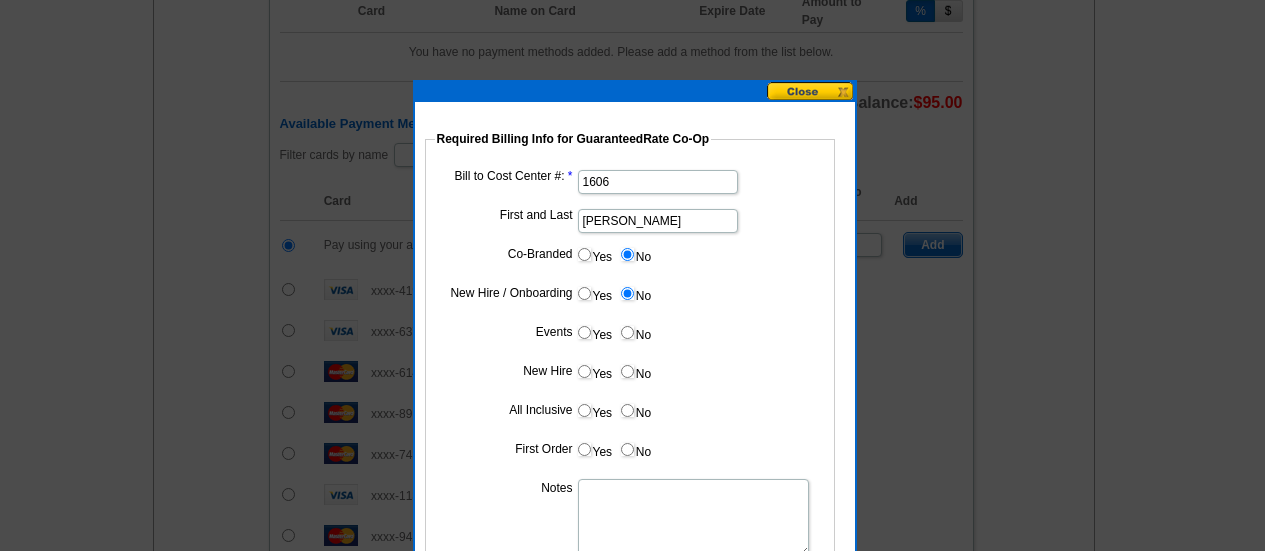 click on "No" at bounding box center (635, 332) 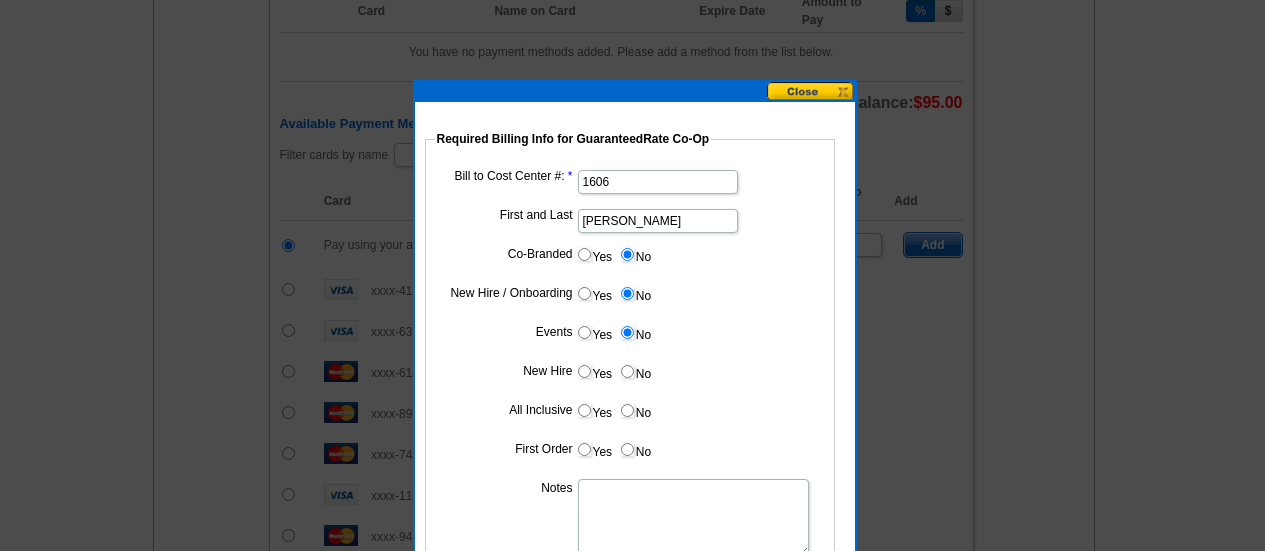 click on "No" at bounding box center [627, 371] 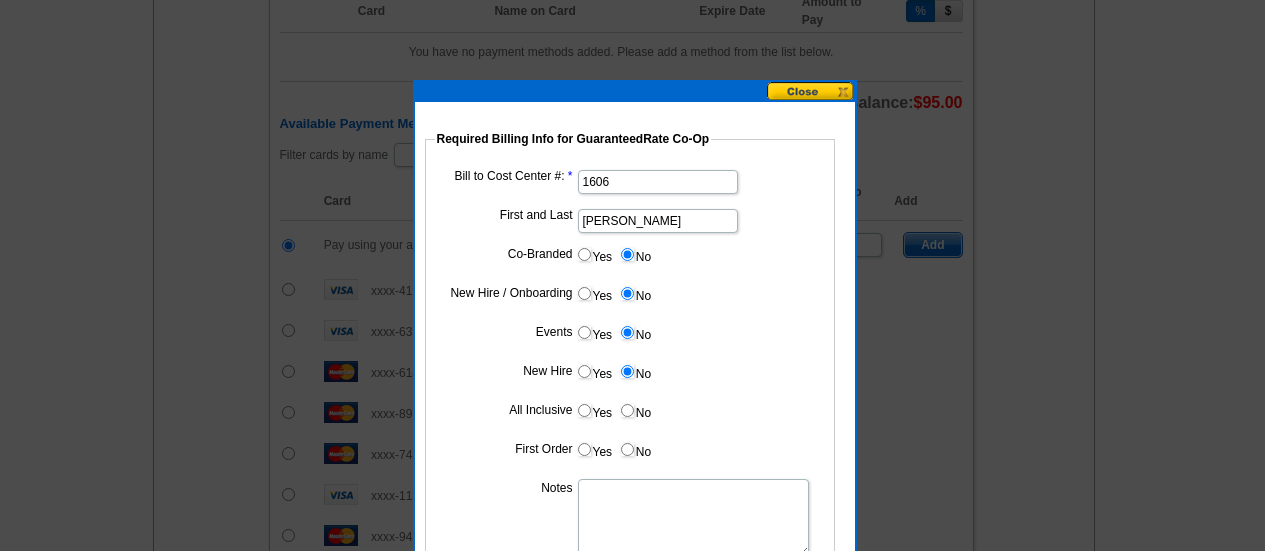 click on "No" at bounding box center [627, 410] 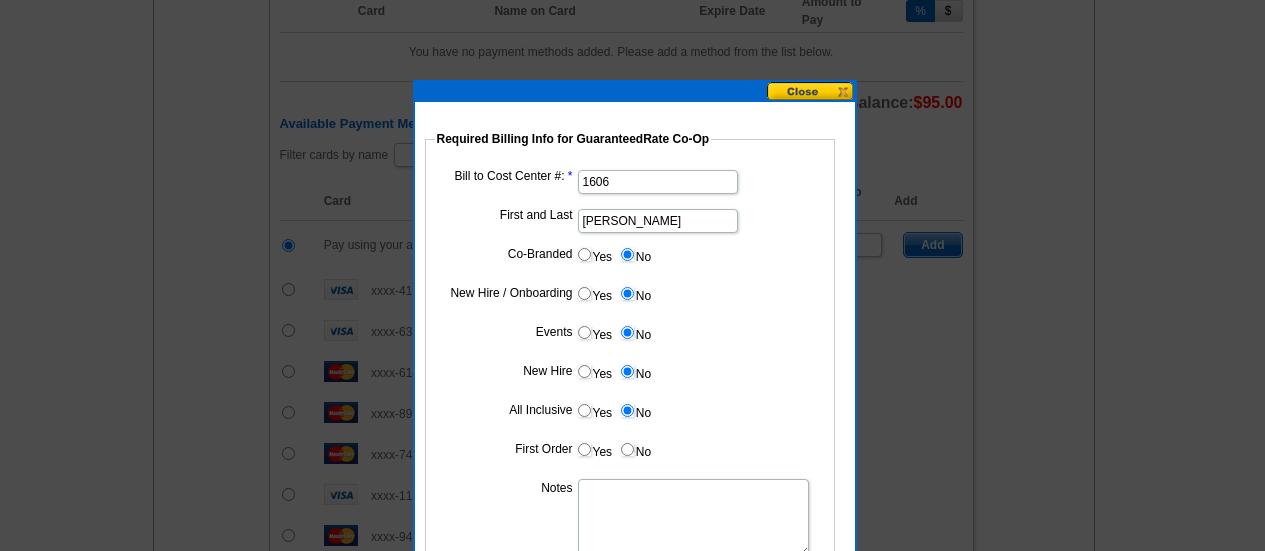 click on "Bill to Cost Center #:
1606
First and Last
jason chandler
Co-Branded
Yes    No
Cost paid by cobrand
n/a
New Hire / Onboarding
Yes    No
Events
Yes    No
New Hire
Yes    No
All Inclusive
Yes    No
First Order
Yes    No
Notes
Submit" at bounding box center (630, 375) 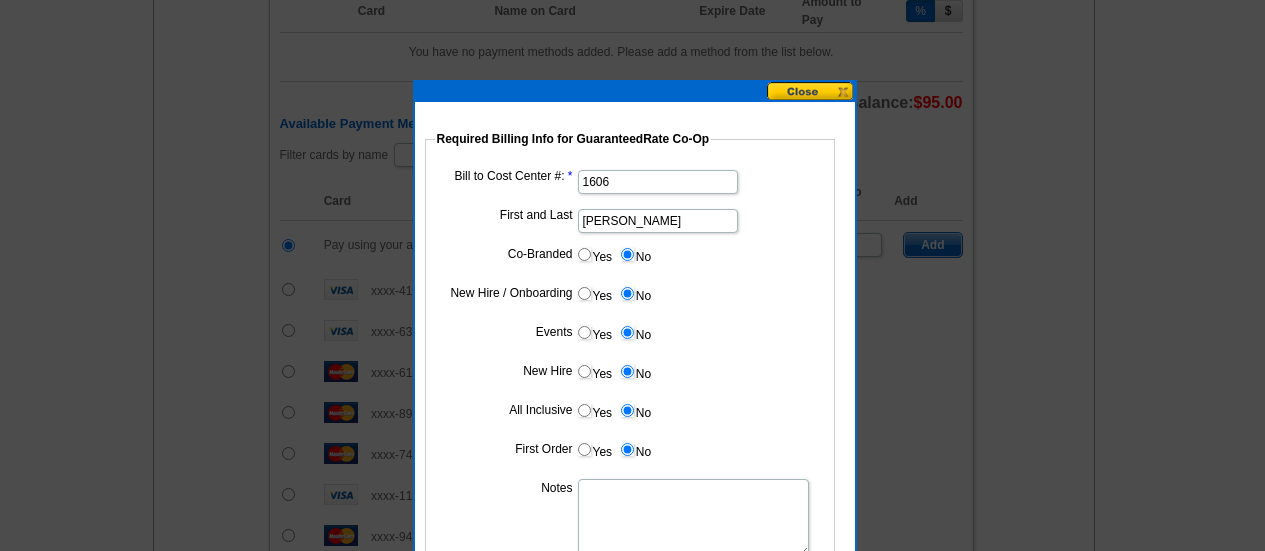 click on "Yes" at bounding box center [594, 254] 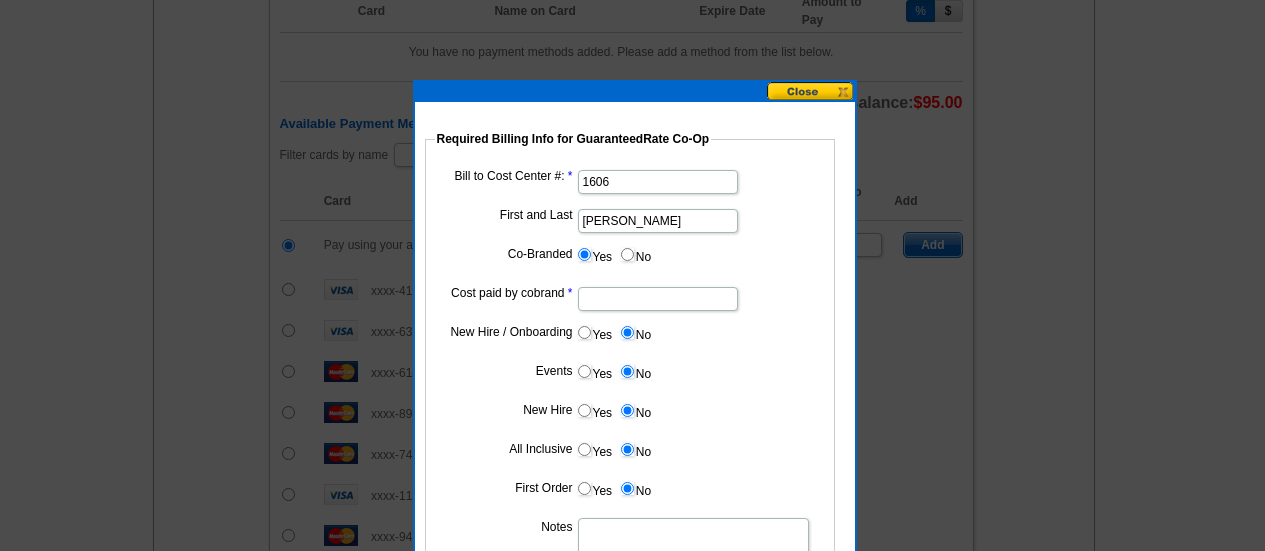 click on "Cost paid by cobrand" at bounding box center [658, 299] 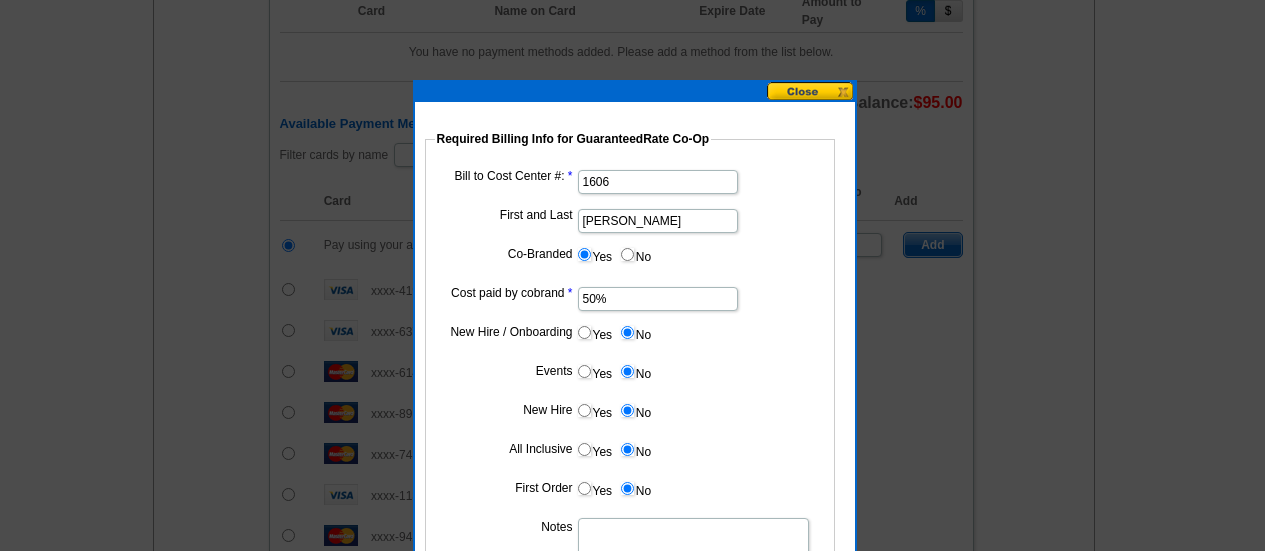click on "Notes" at bounding box center (693, 557) 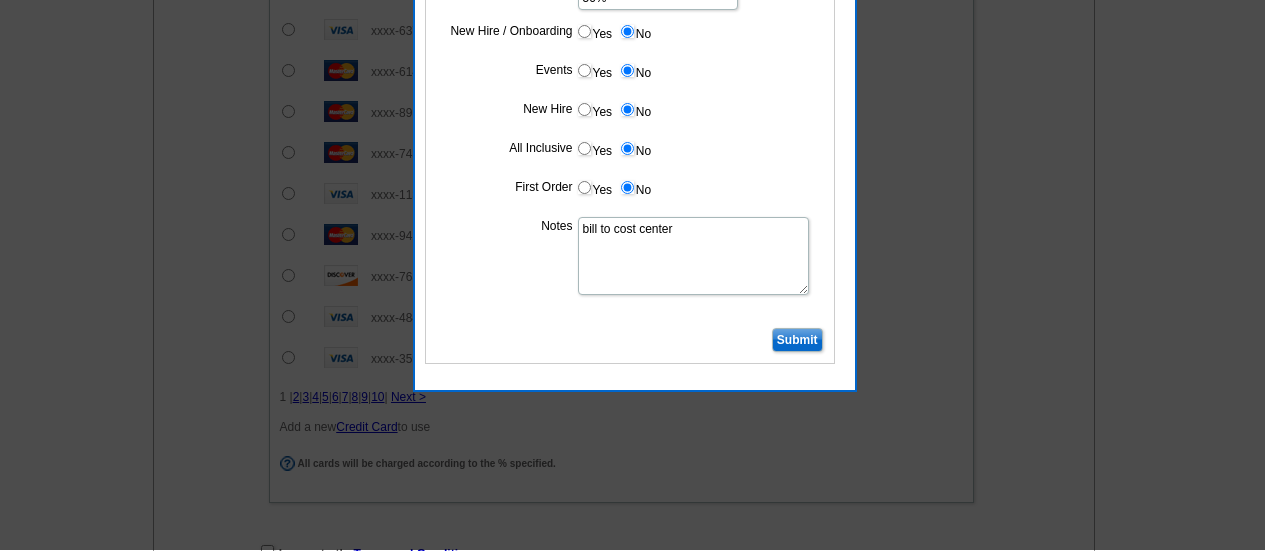 scroll, scrollTop: 1389, scrollLeft: 0, axis: vertical 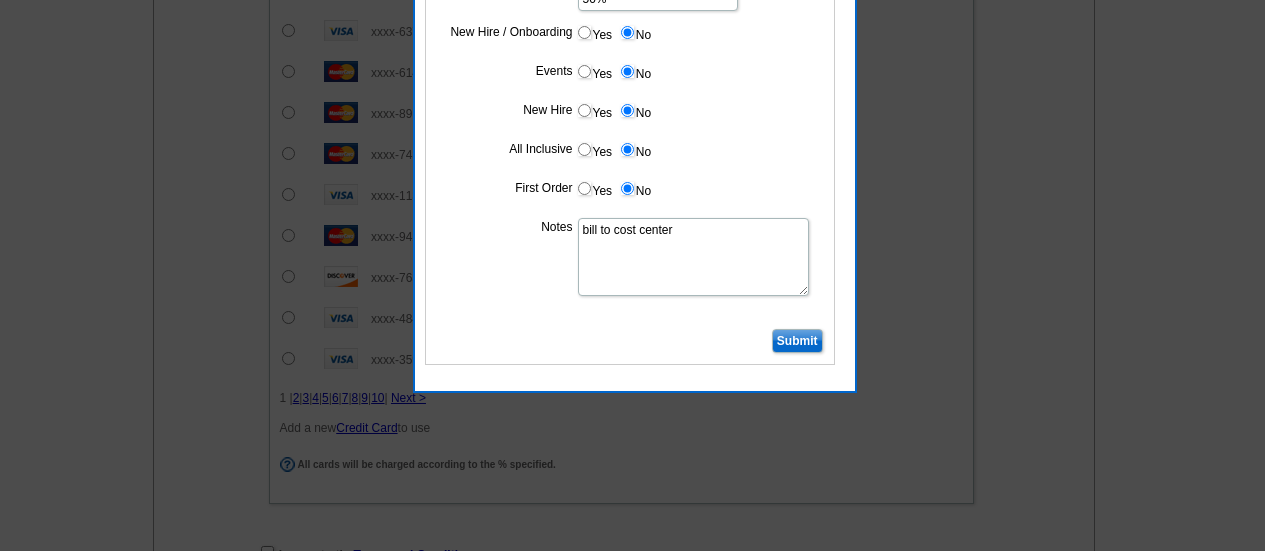type on "bill to cost center" 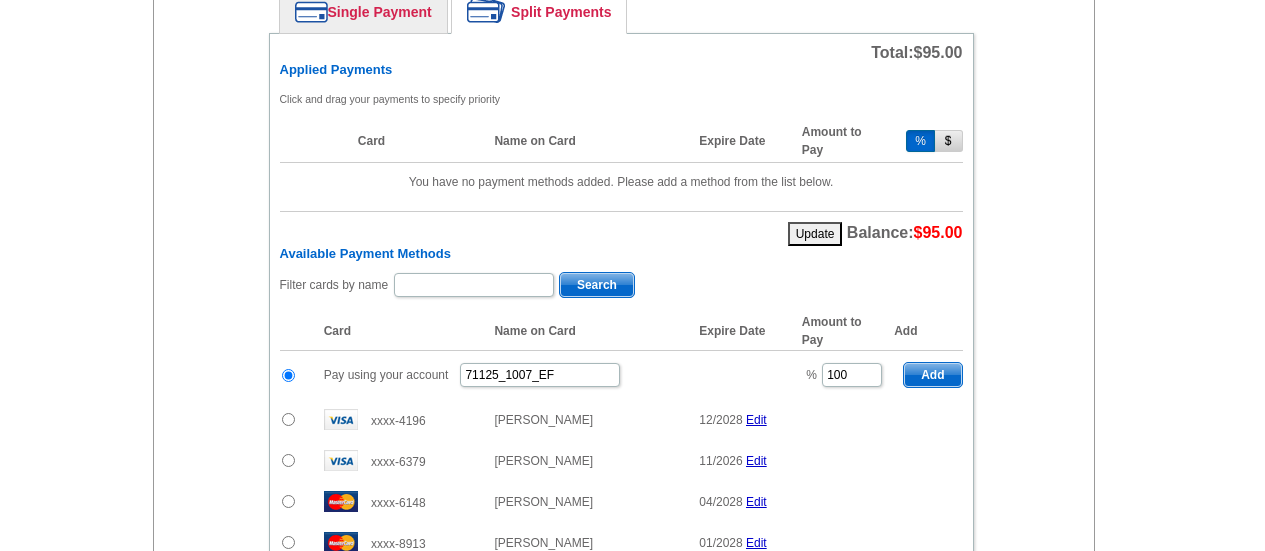 scroll, scrollTop: 958, scrollLeft: 0, axis: vertical 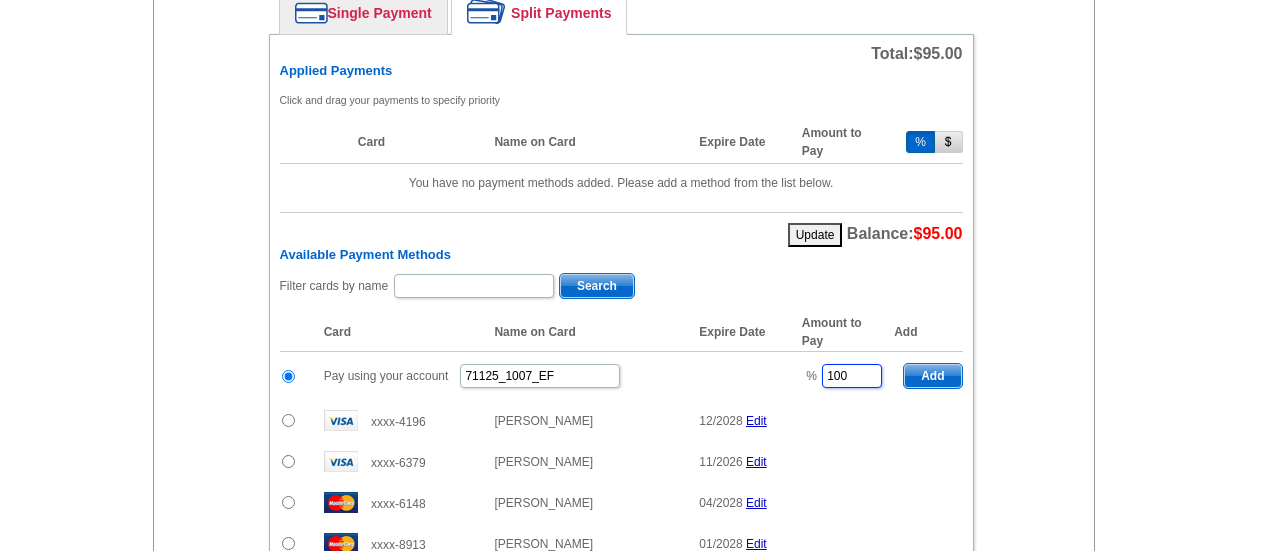 drag, startPoint x: 856, startPoint y: 378, endPoint x: 817, endPoint y: 376, distance: 39.051247 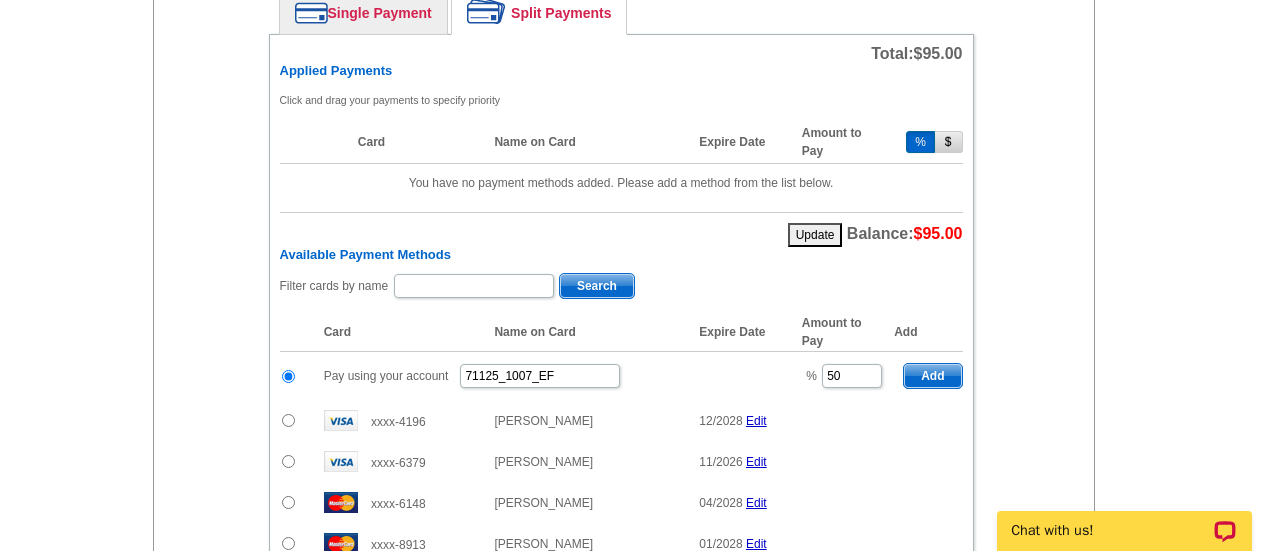 click on "Add" at bounding box center [932, 376] 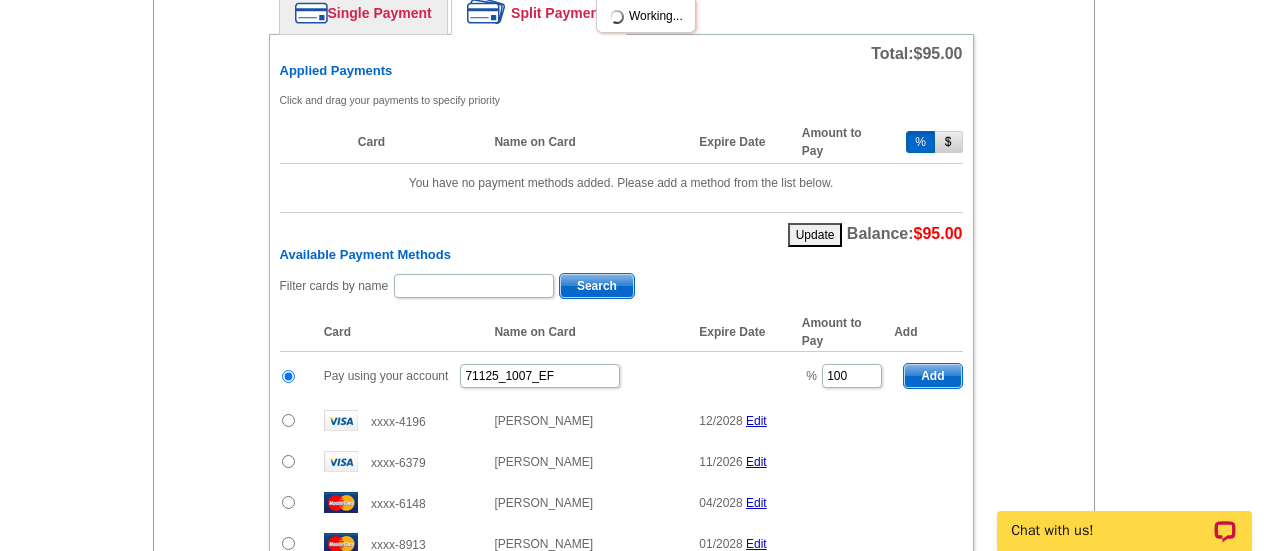 radio on "false" 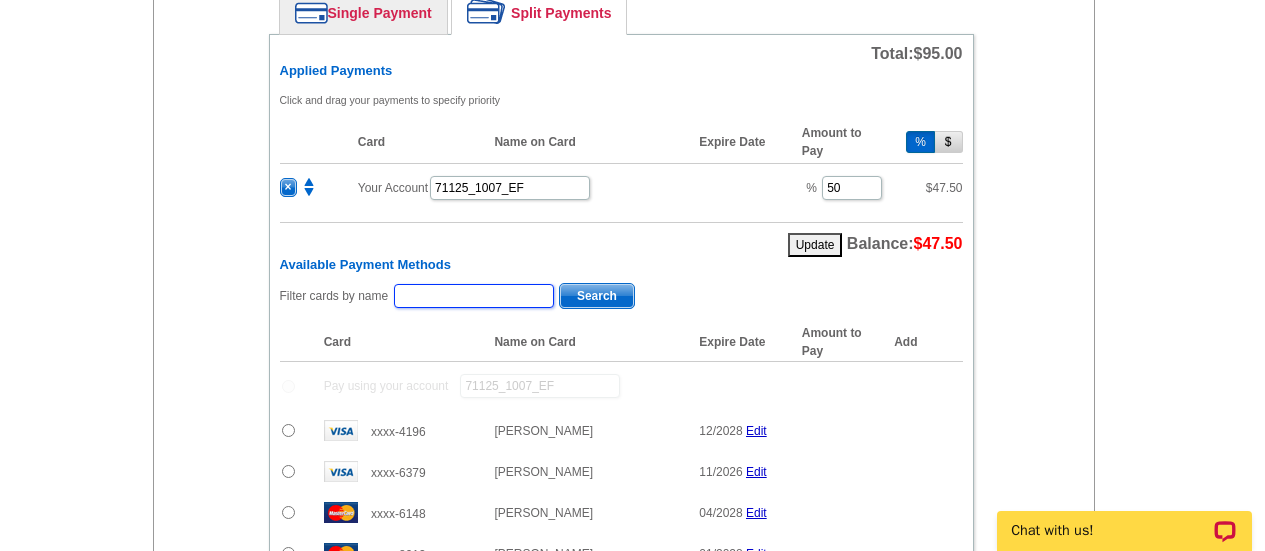 click at bounding box center [474, 296] 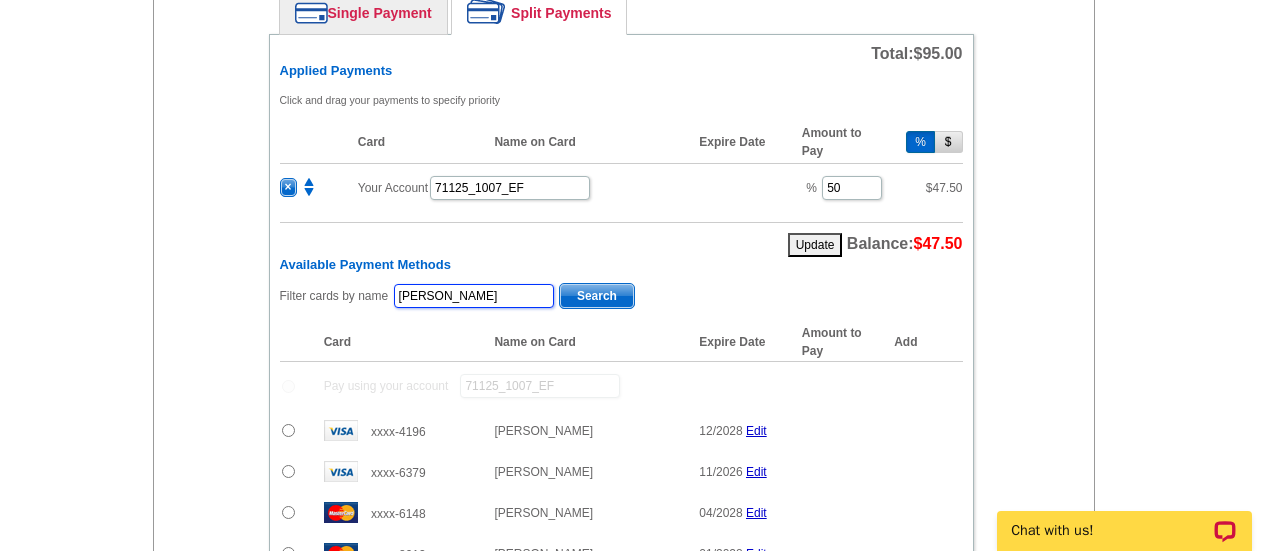 type on "brooke" 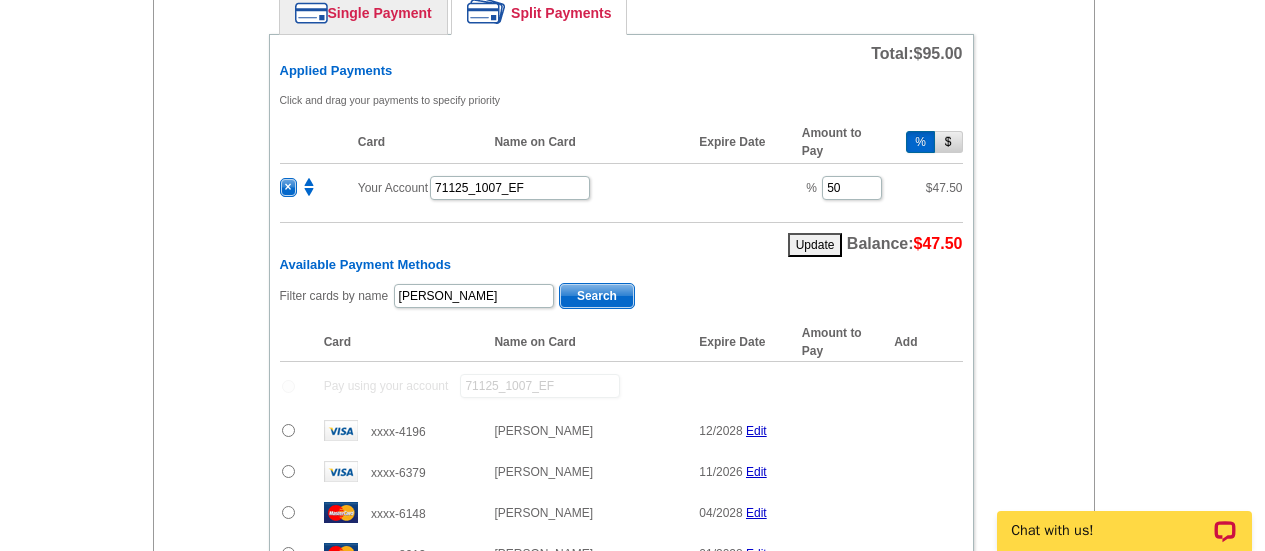 click on "Search" at bounding box center [597, 296] 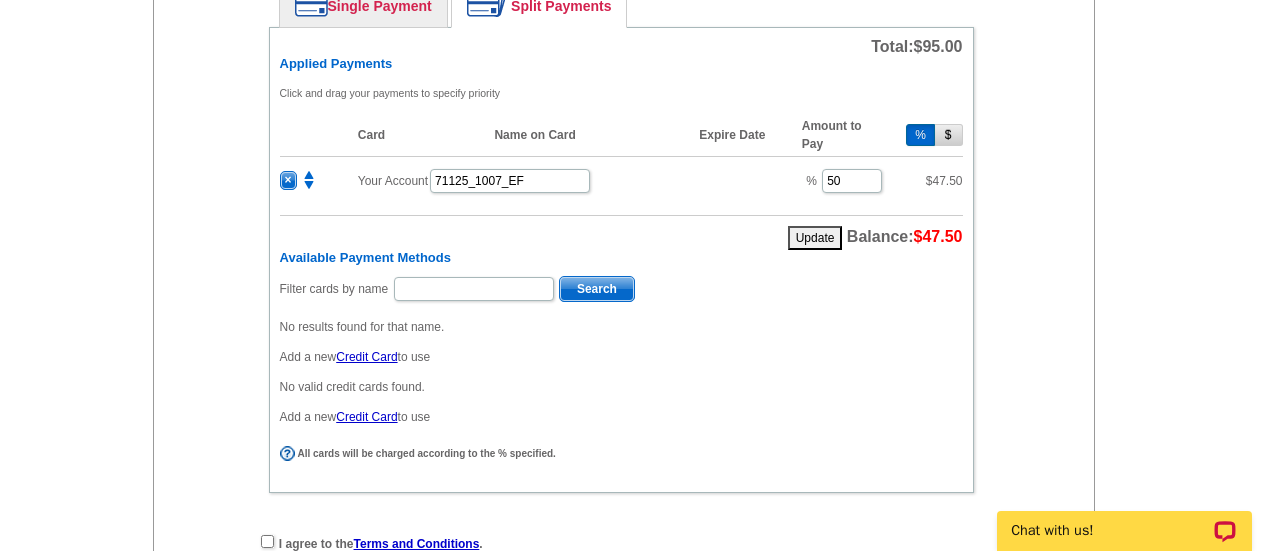 scroll, scrollTop: 966, scrollLeft: 0, axis: vertical 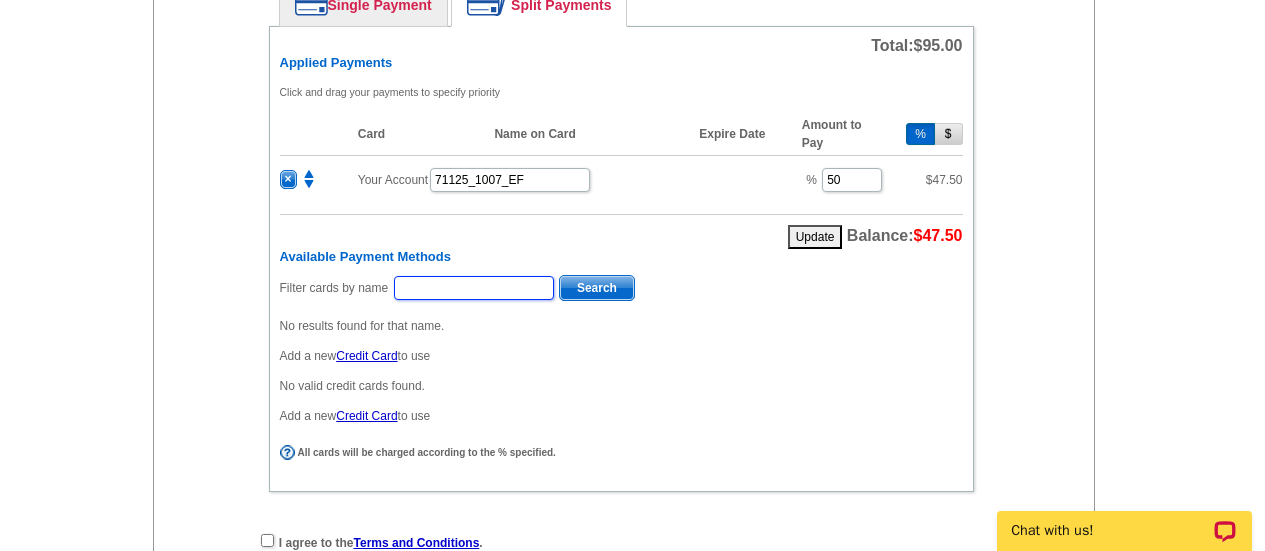 click at bounding box center (474, 288) 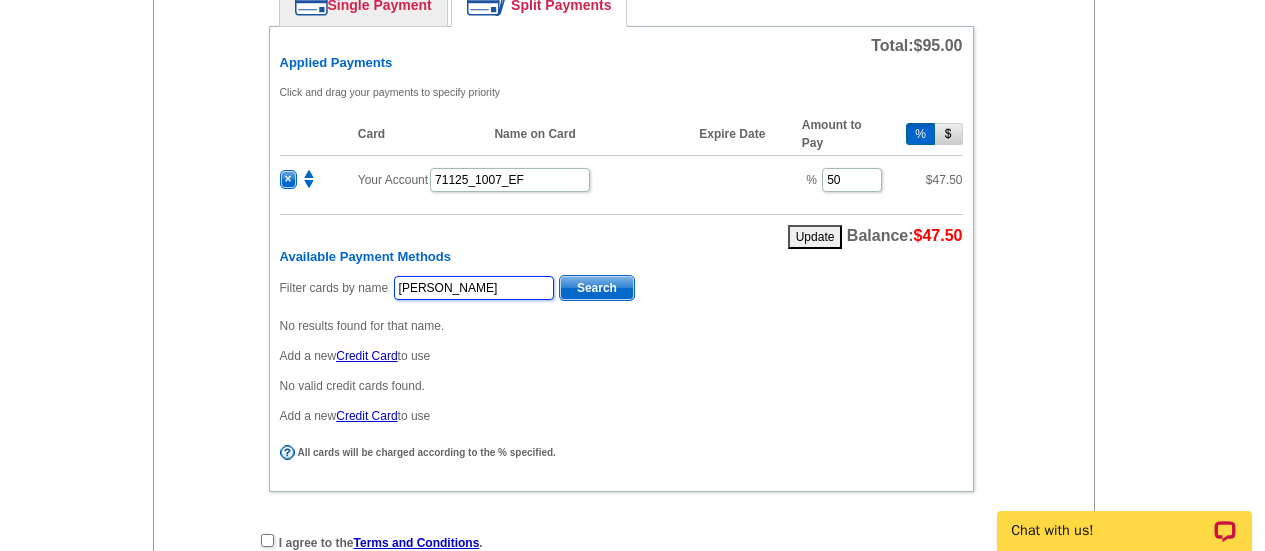 type on "mitchell" 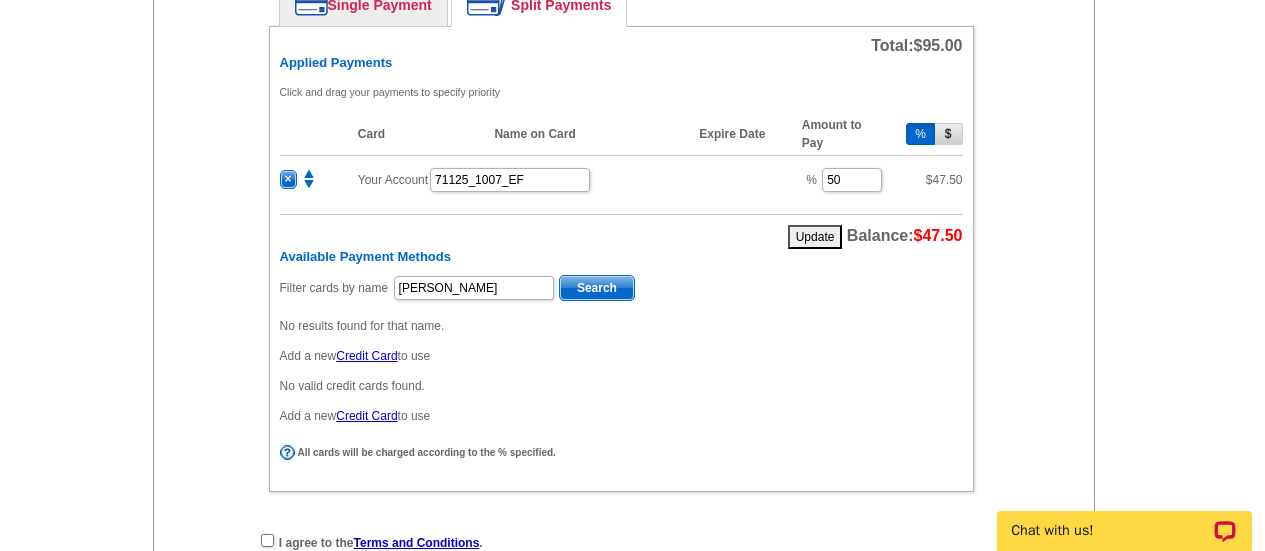 click on "Search" at bounding box center [597, 288] 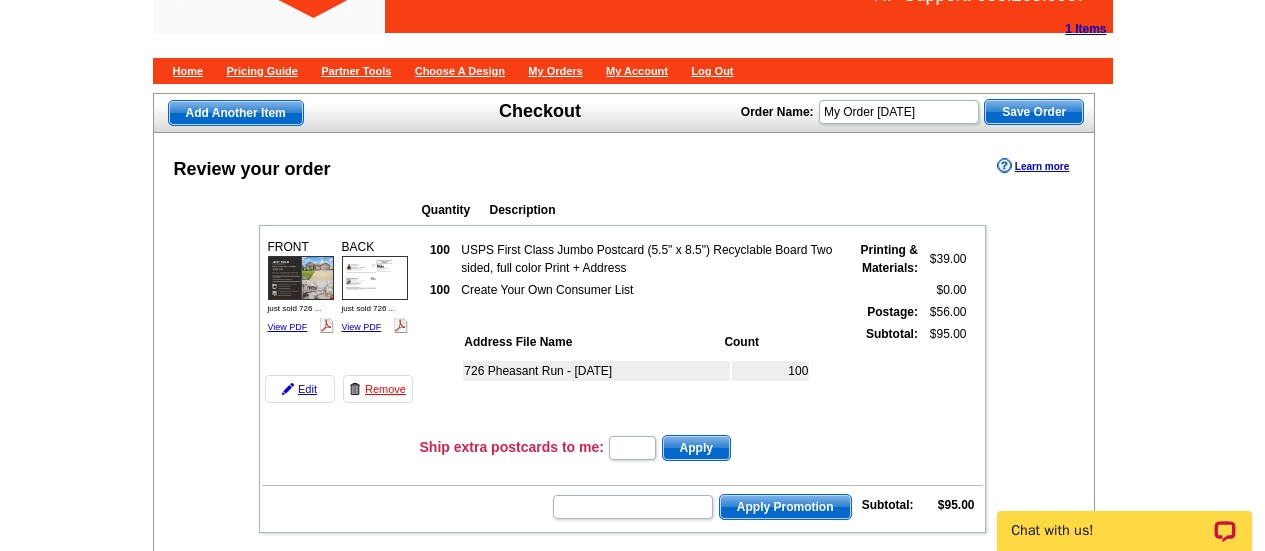 scroll, scrollTop: 0, scrollLeft: 0, axis: both 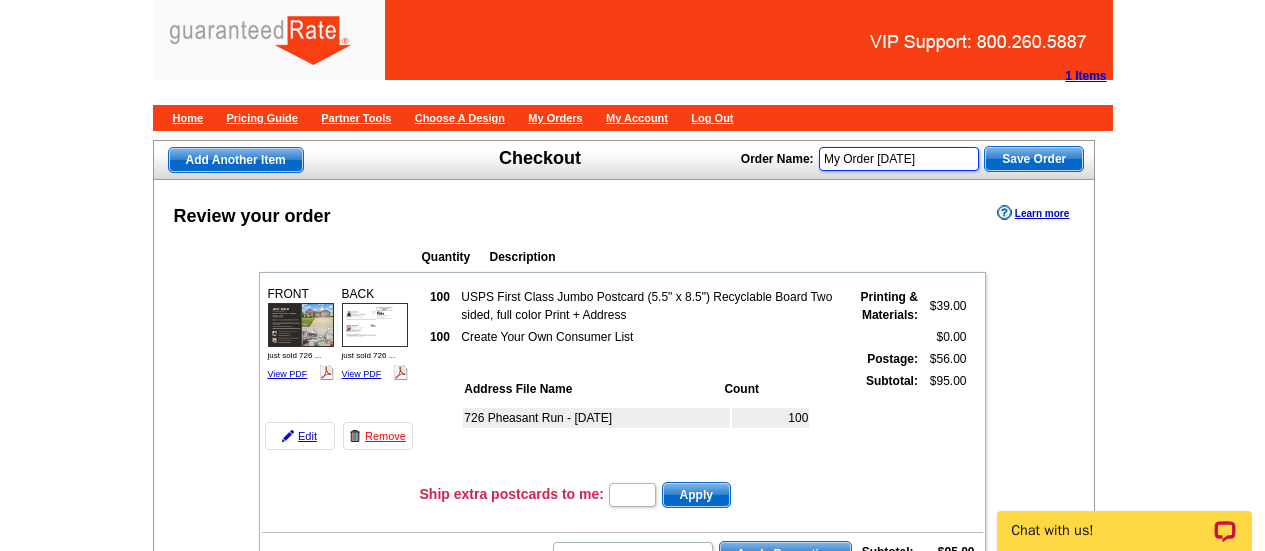 drag, startPoint x: 946, startPoint y: 160, endPoint x: 732, endPoint y: 161, distance: 214.00233 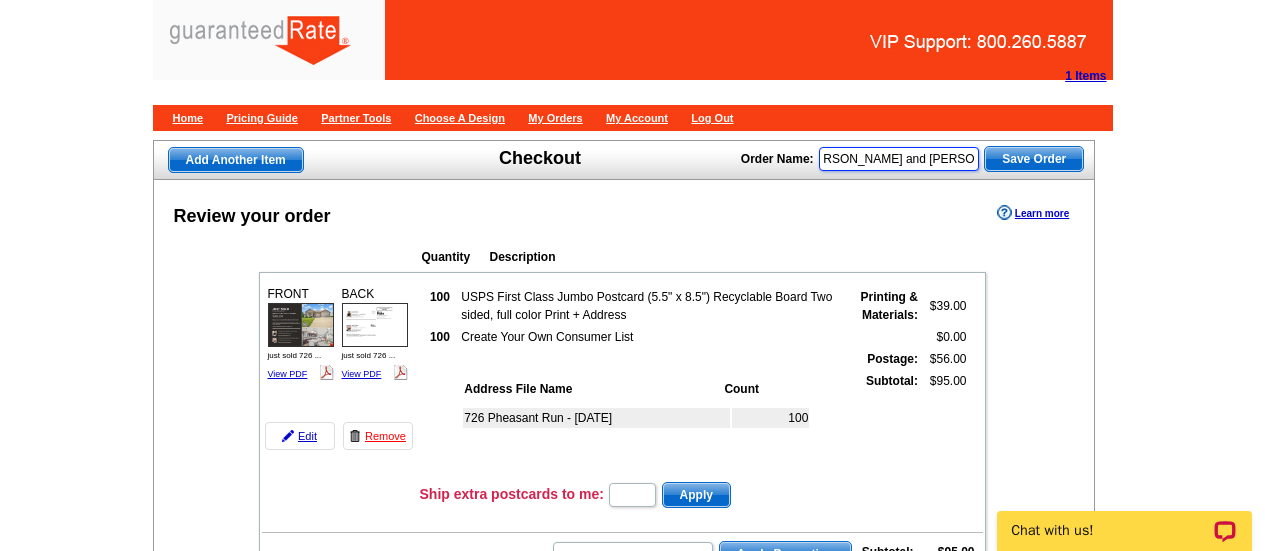 scroll, scrollTop: 0, scrollLeft: 25, axis: horizontal 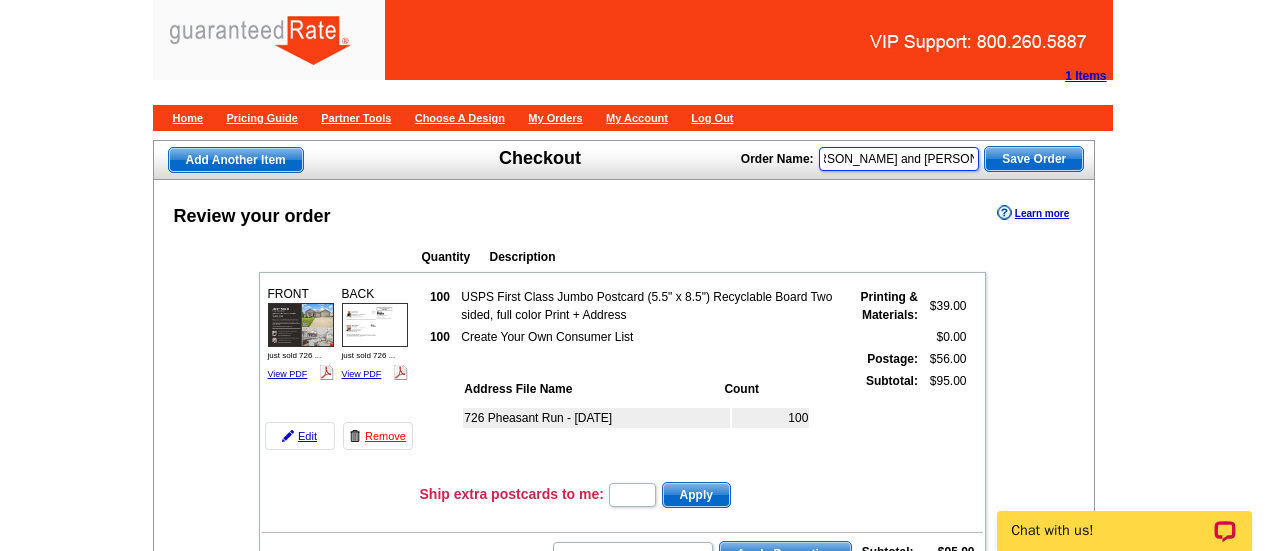 type on "Jason and Brooke postcard 7/11" 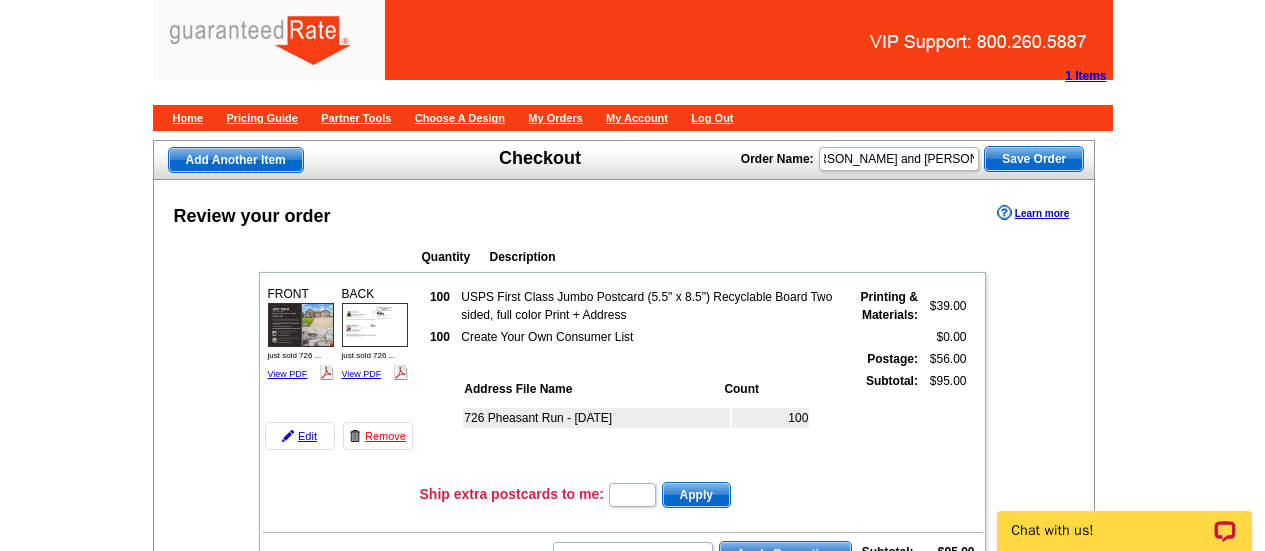 scroll, scrollTop: 0, scrollLeft: 0, axis: both 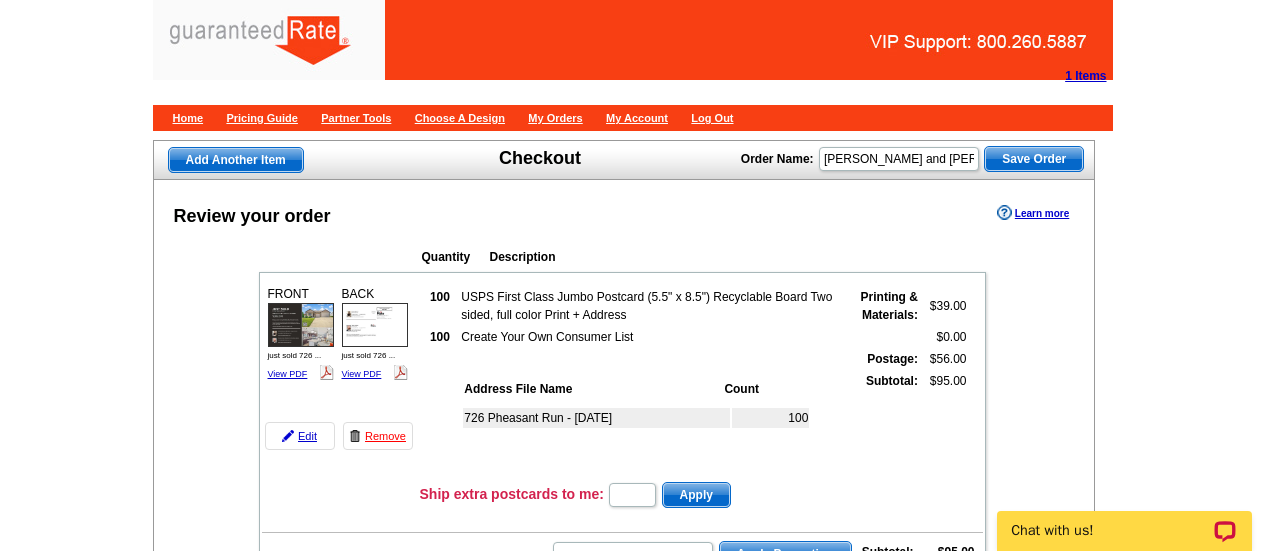 click on "Save Order" at bounding box center (1034, 159) 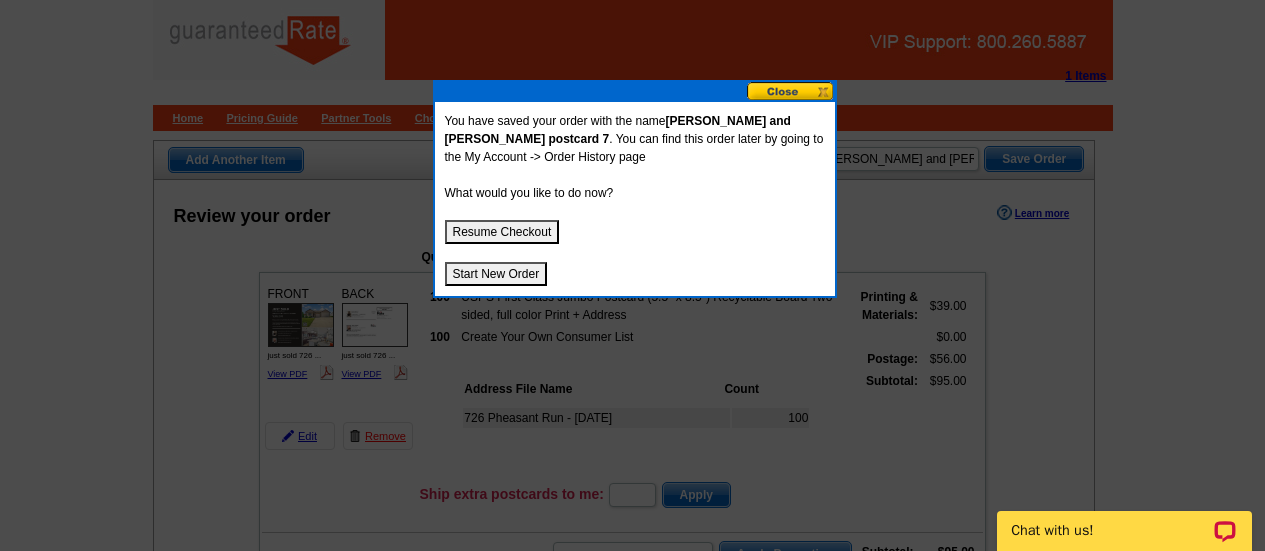 click on "Start New Order" at bounding box center (496, 274) 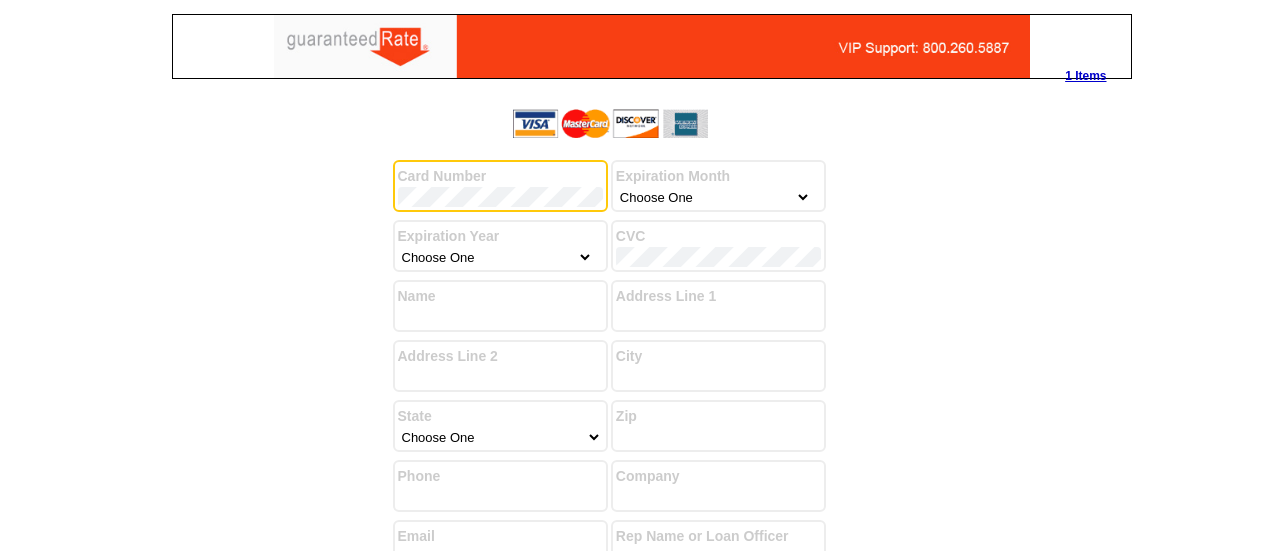 scroll, scrollTop: 0, scrollLeft: 0, axis: both 